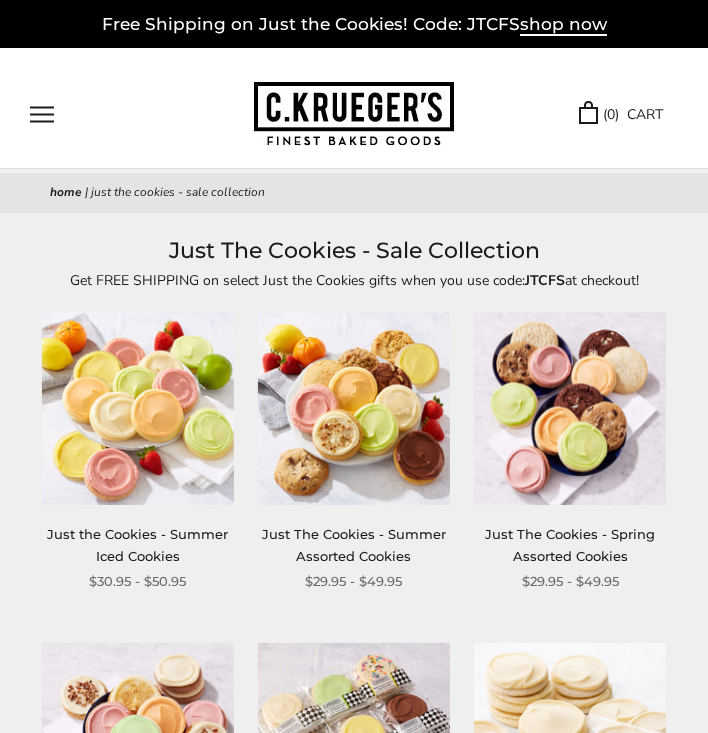 scroll, scrollTop: 0, scrollLeft: 0, axis: both 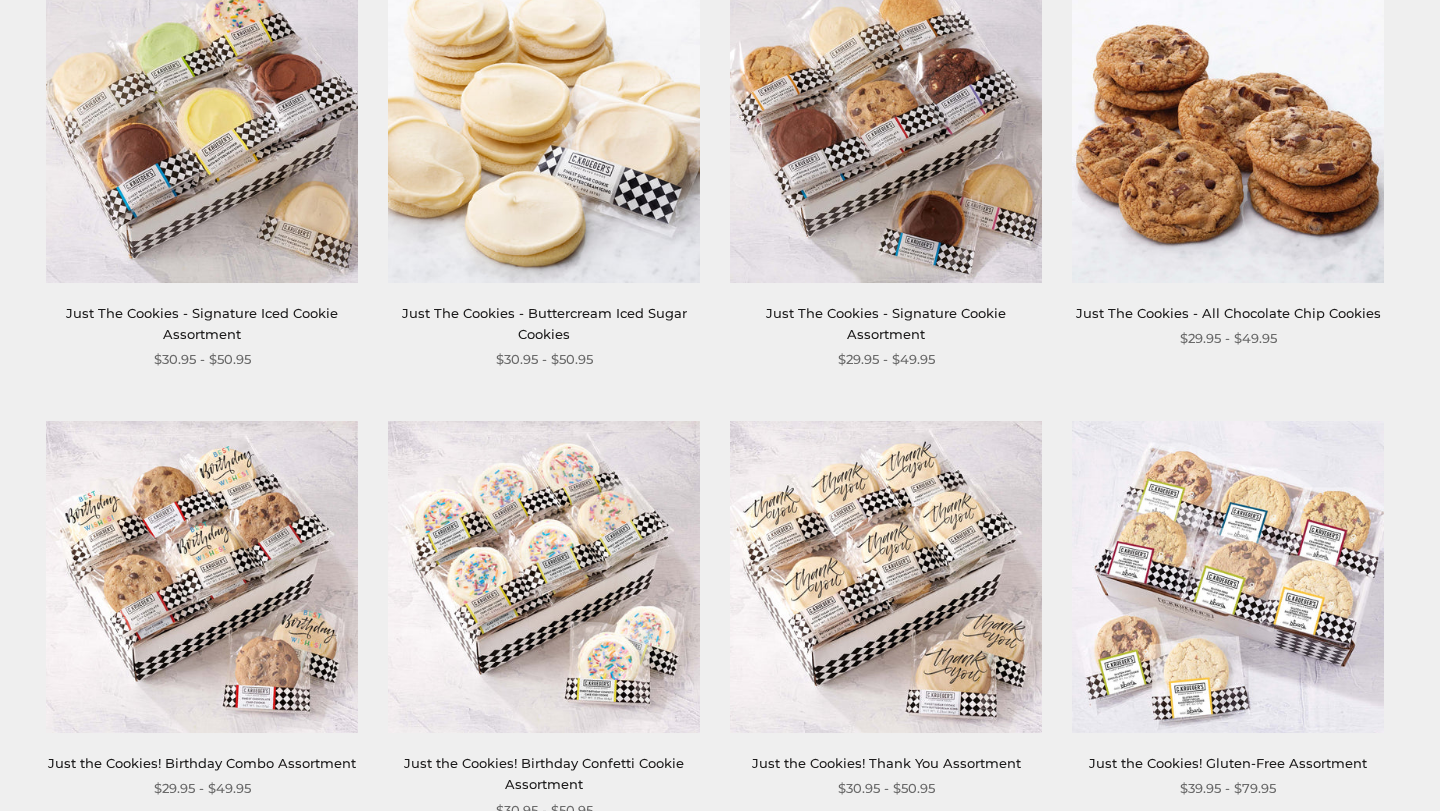 click at bounding box center [544, 127] 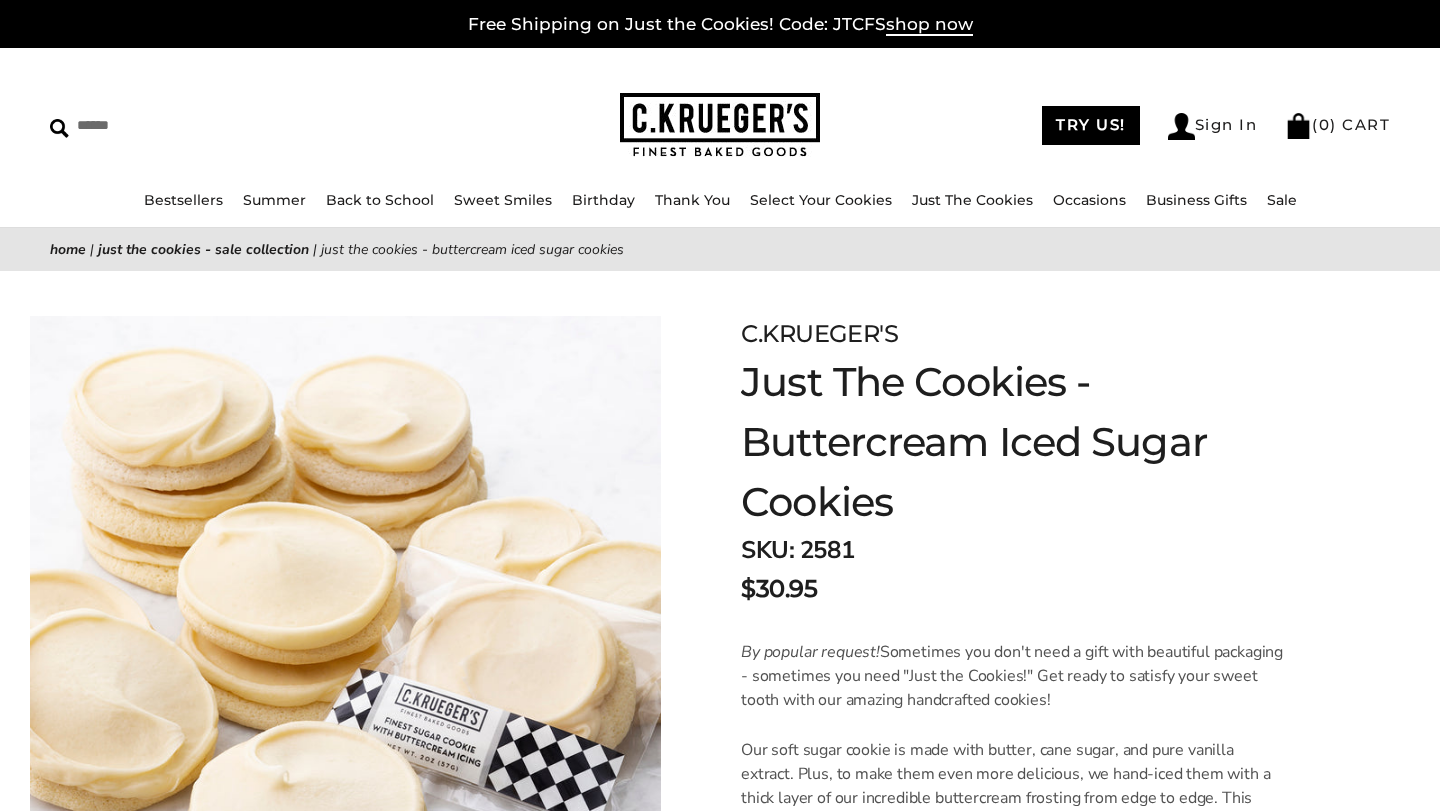 scroll, scrollTop: 0, scrollLeft: 0, axis: both 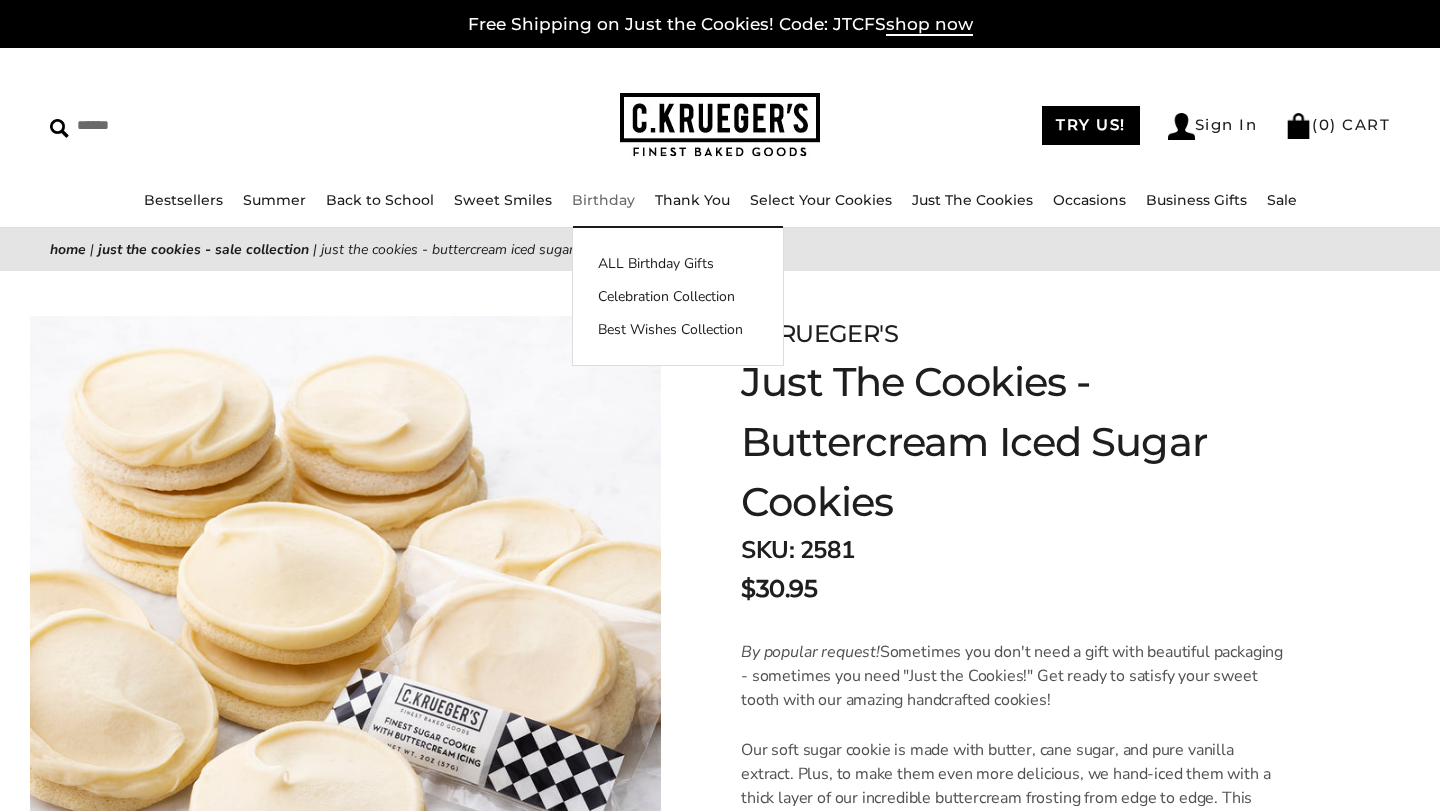 click on "Birthday" at bounding box center (603, 200) 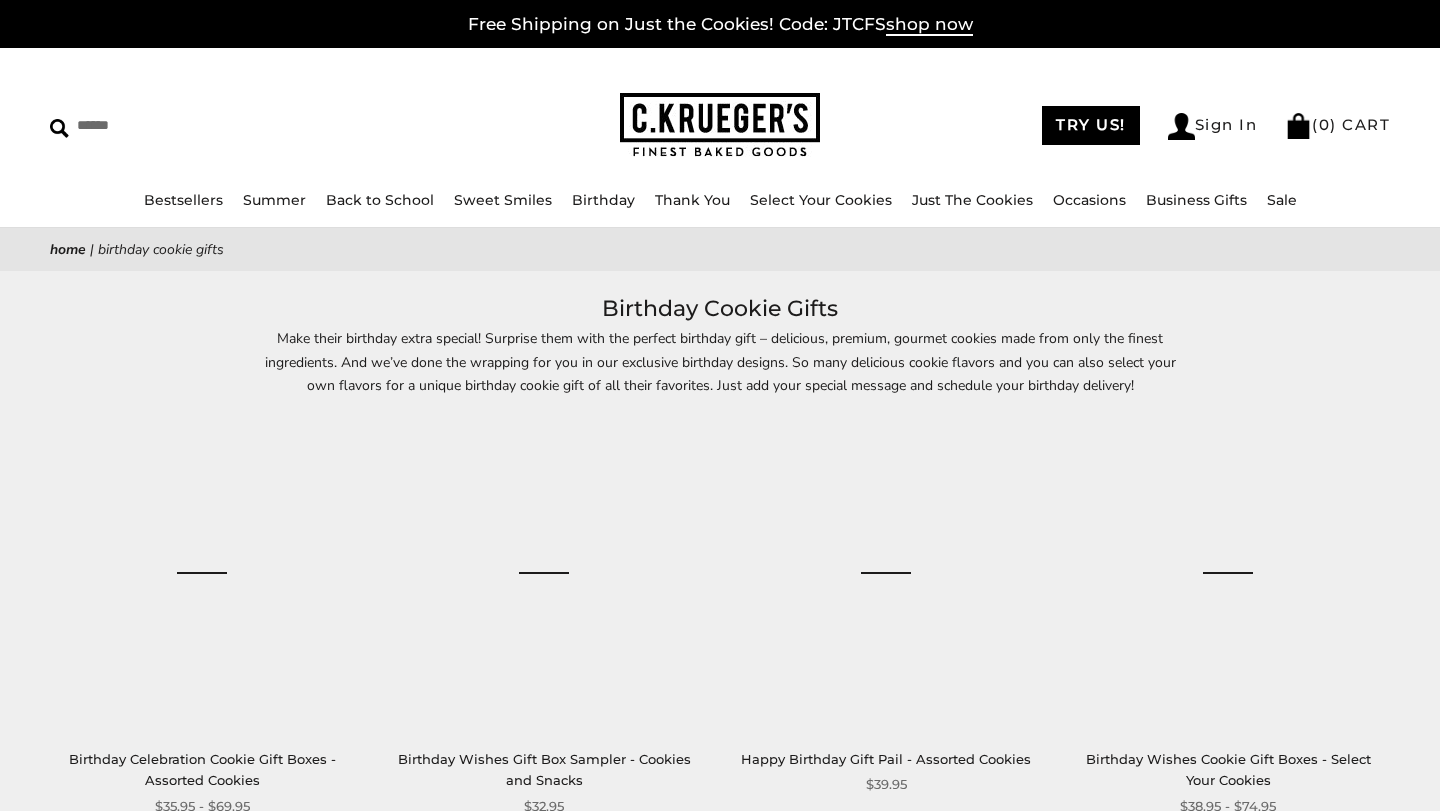 scroll, scrollTop: 0, scrollLeft: 0, axis: both 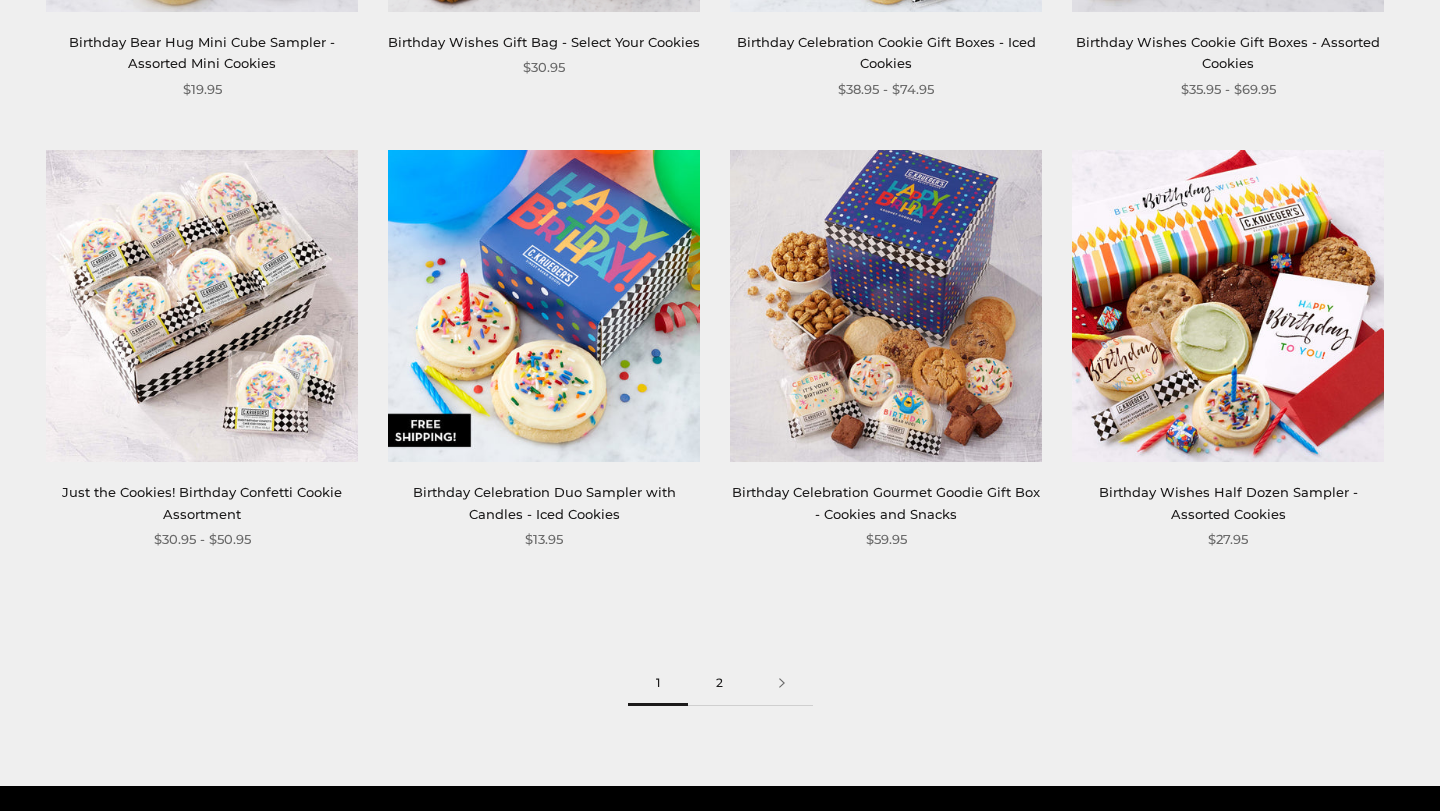 click on "2" at bounding box center (719, 683) 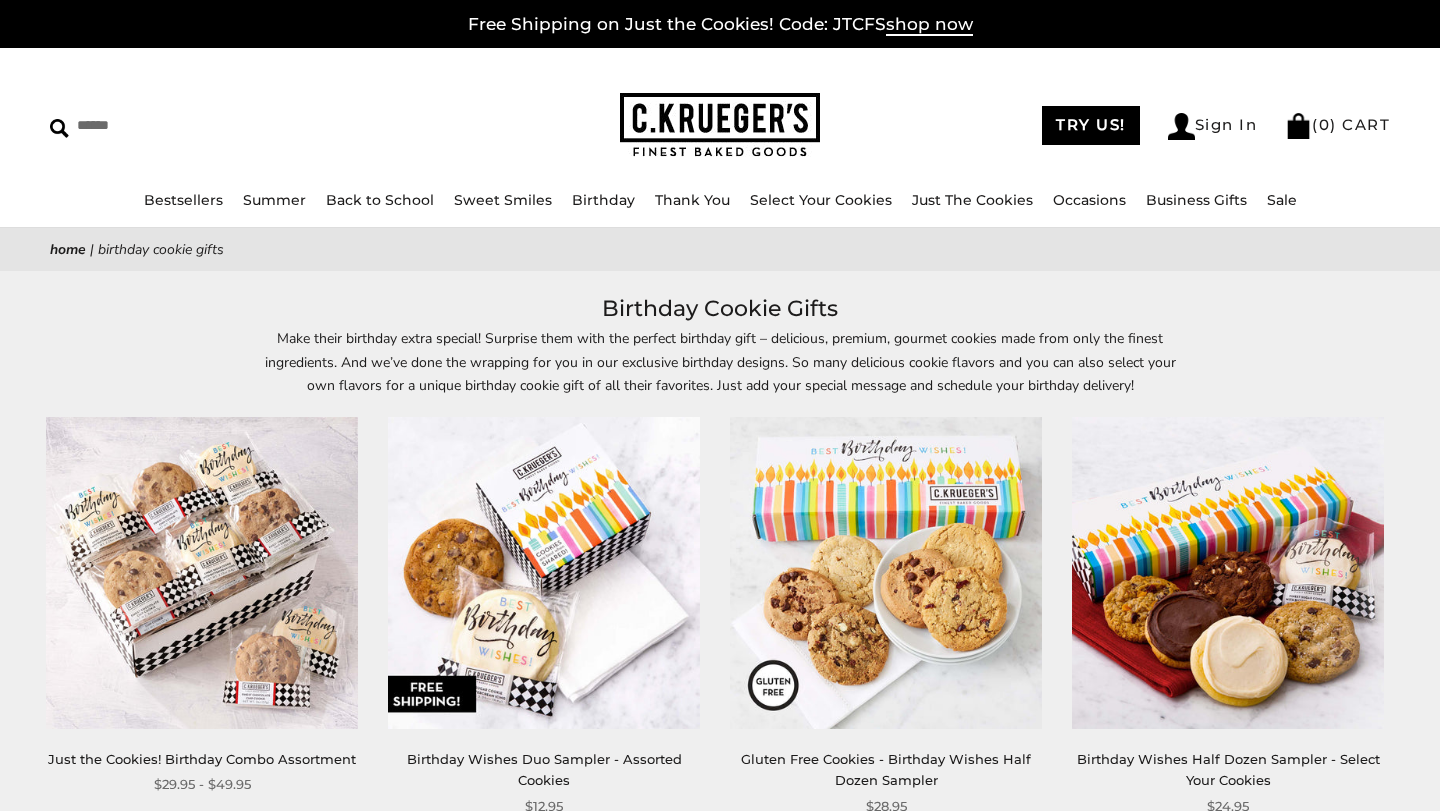 scroll, scrollTop: 0, scrollLeft: 0, axis: both 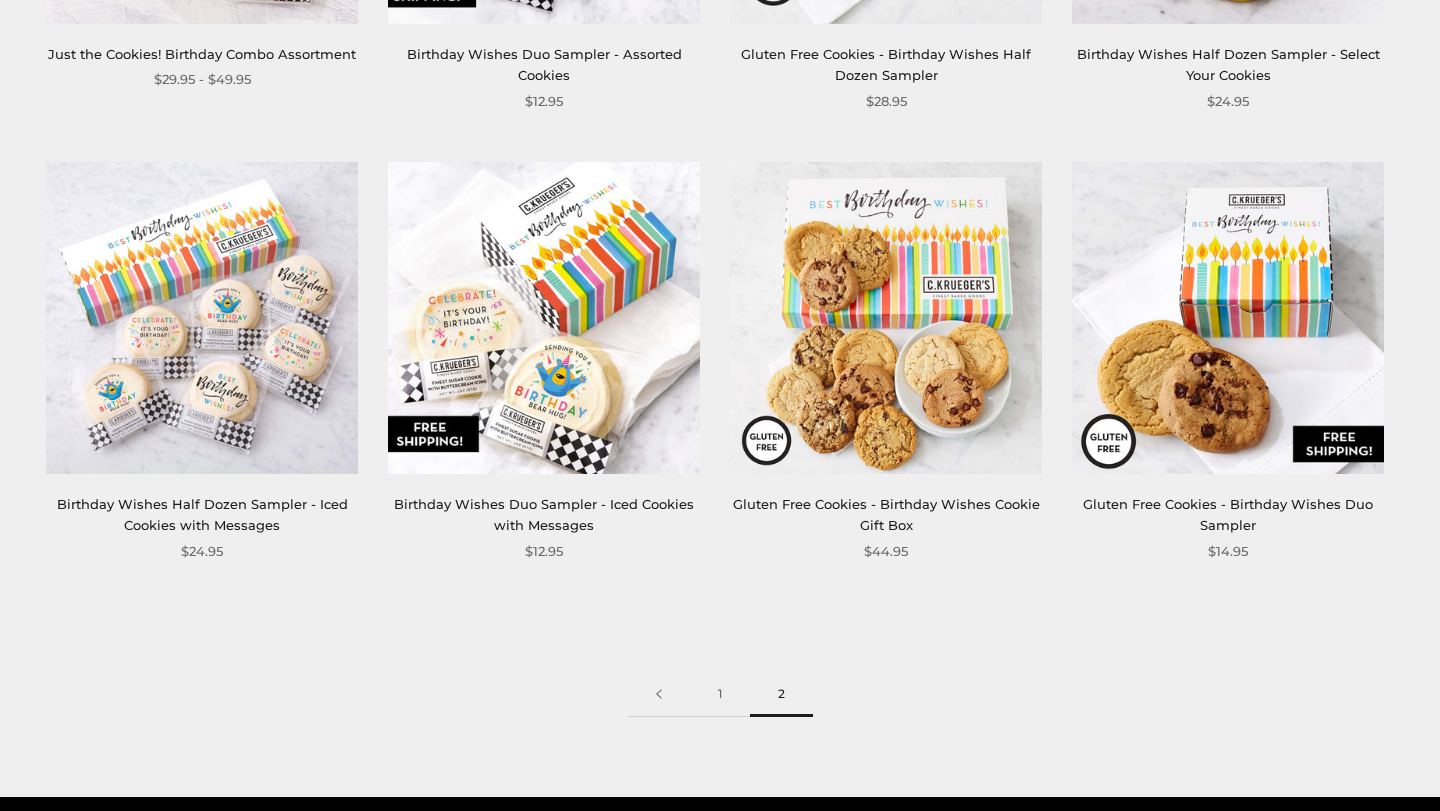 click at bounding box center [544, 318] 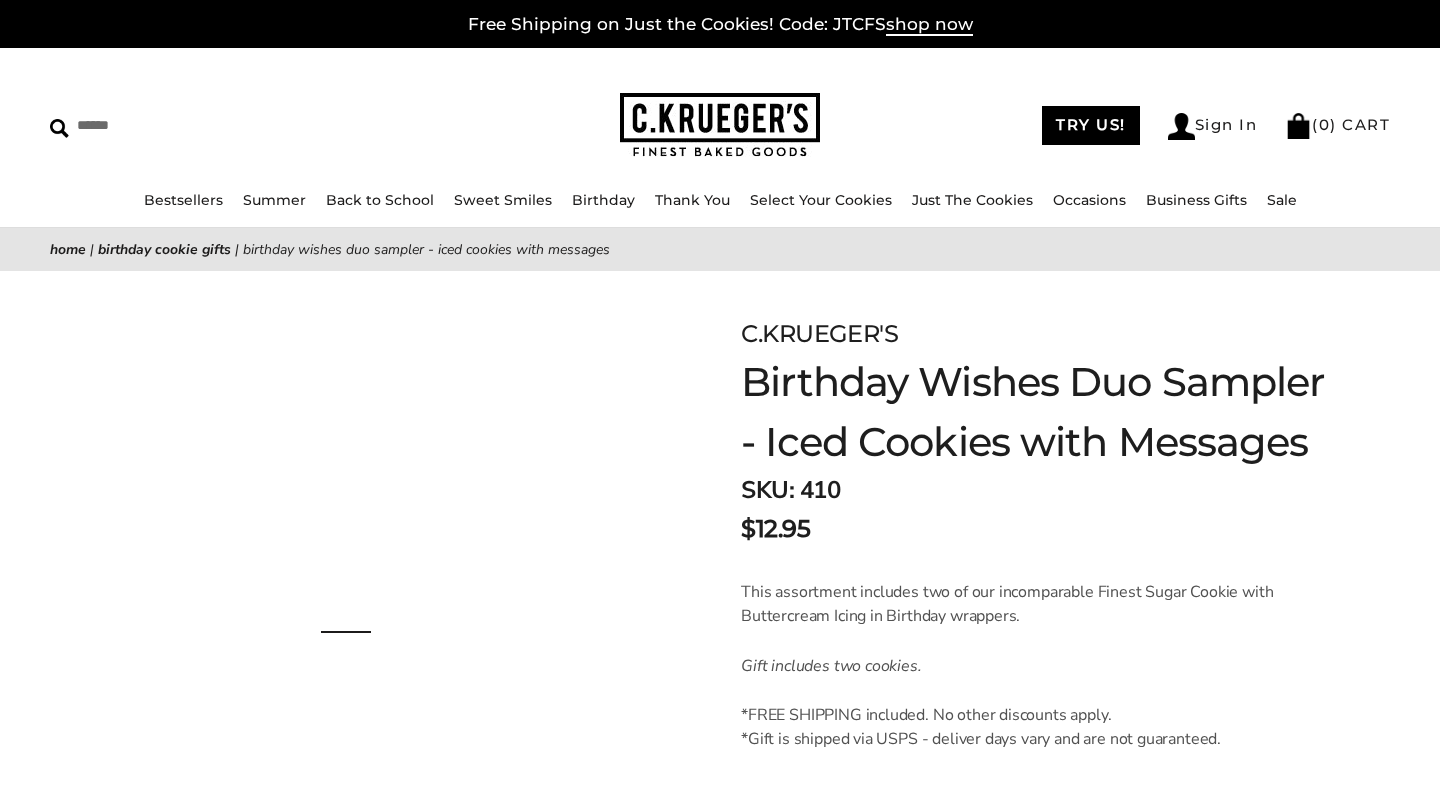 scroll, scrollTop: 0, scrollLeft: 0, axis: both 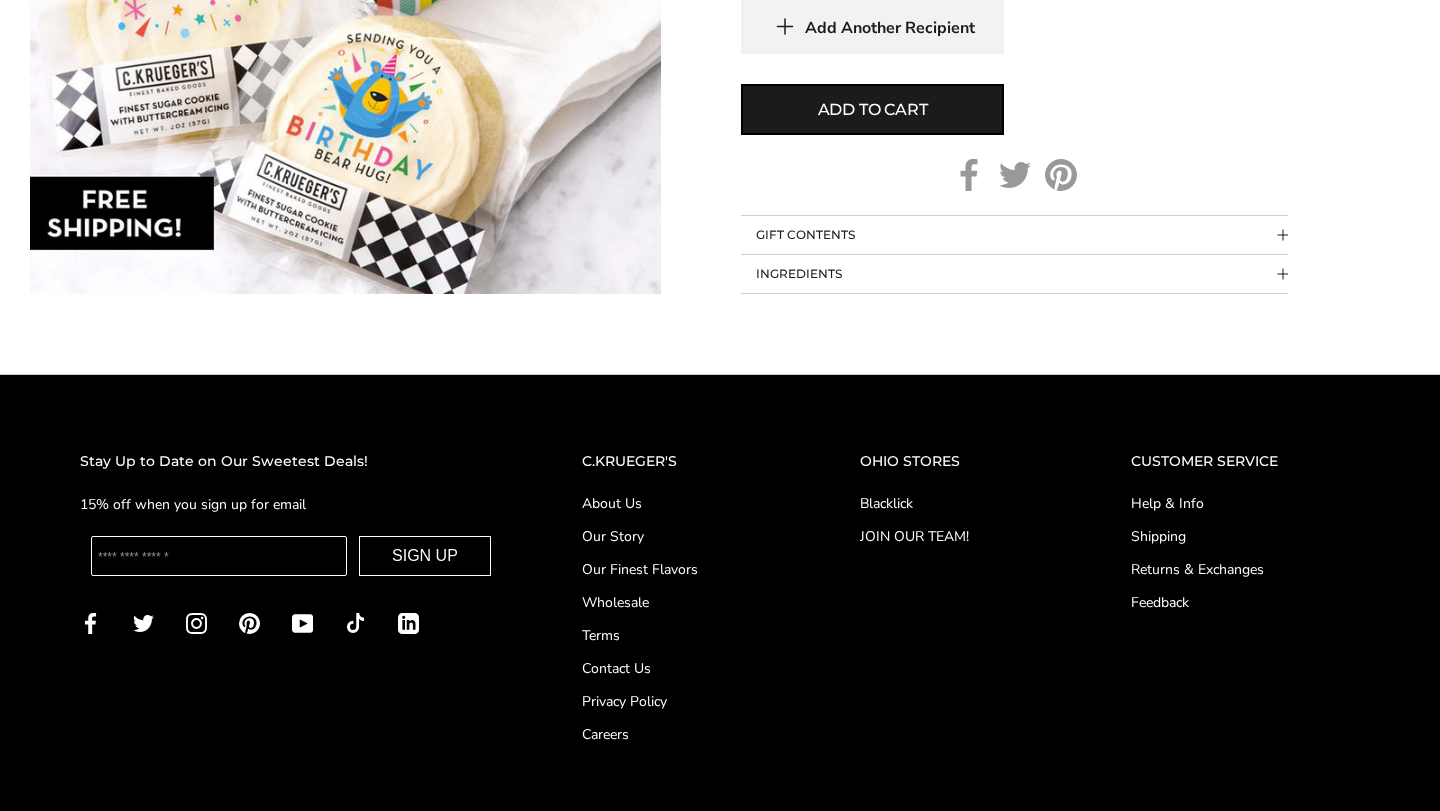 click on "INGREDIENTS" at bounding box center (1014, 274) 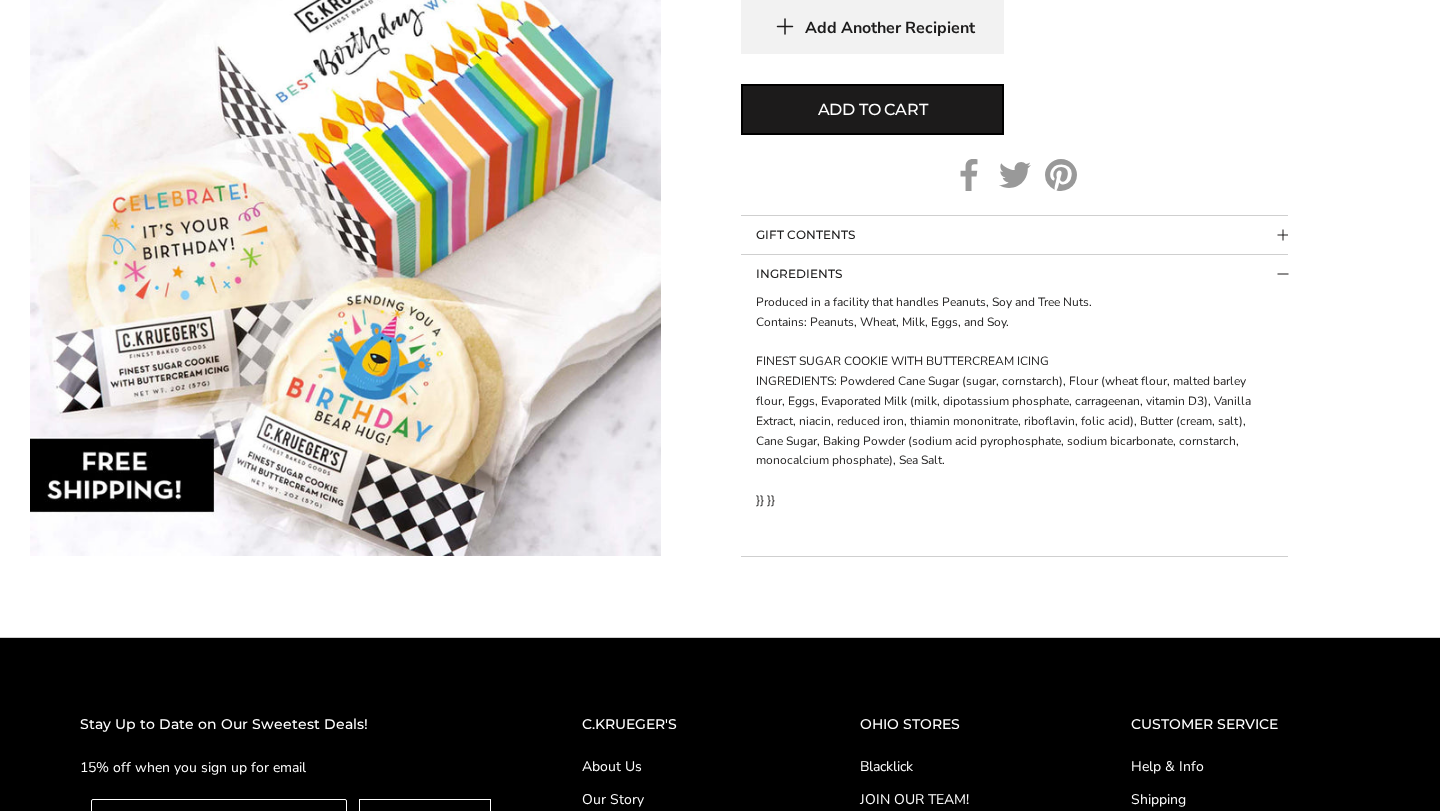 click on "GIFT CONTENTS" at bounding box center [1014, 235] 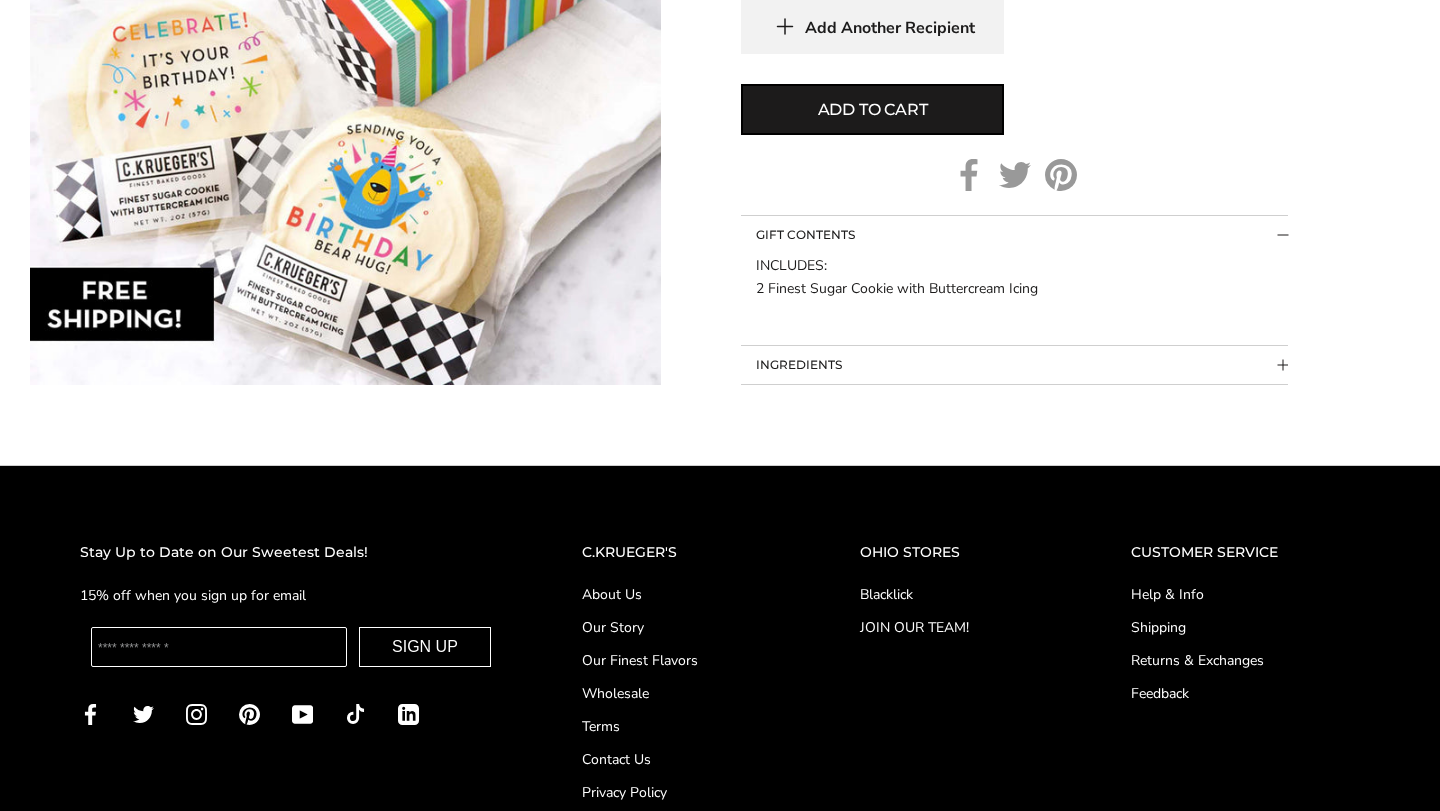 click at bounding box center [345, 69] 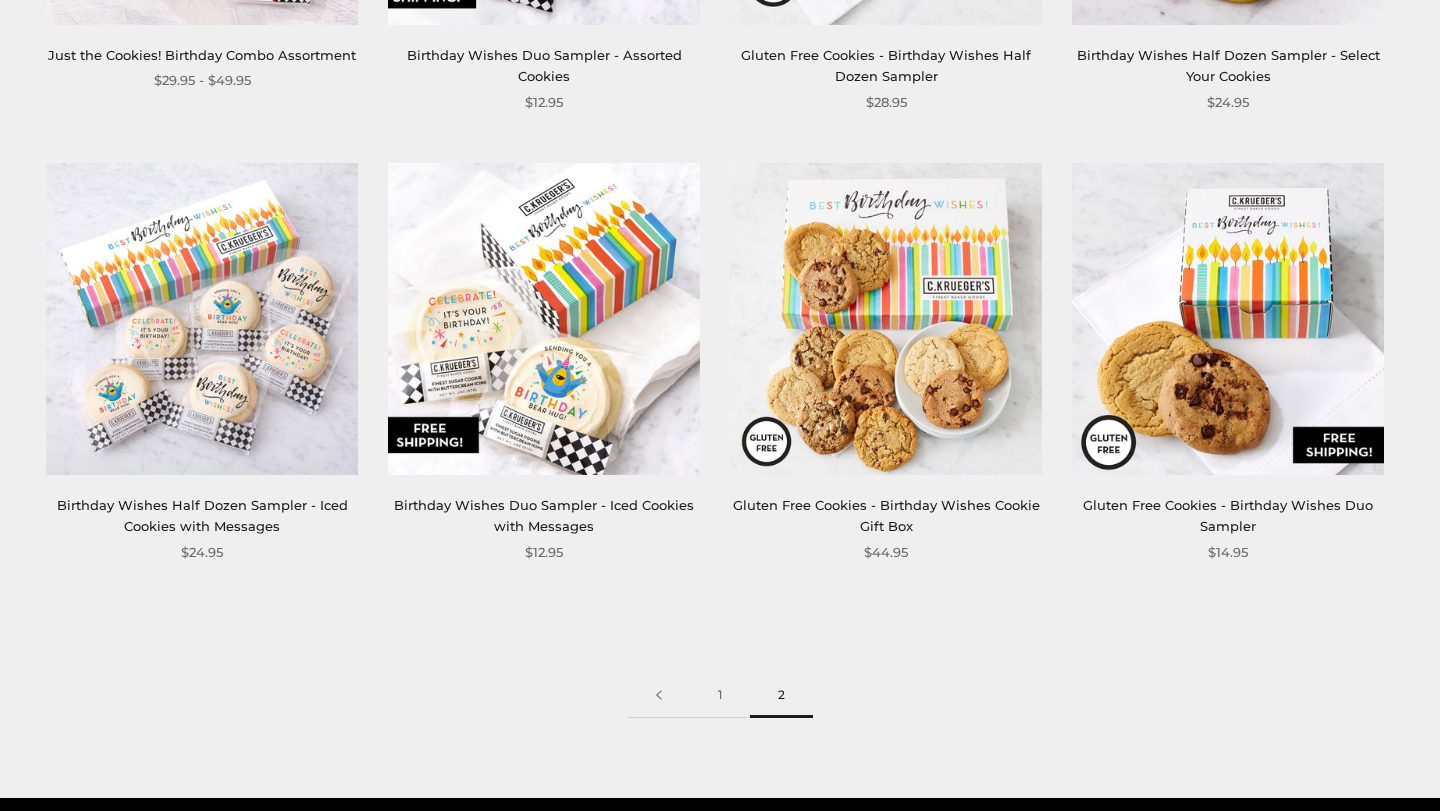 scroll, scrollTop: 0, scrollLeft: 0, axis: both 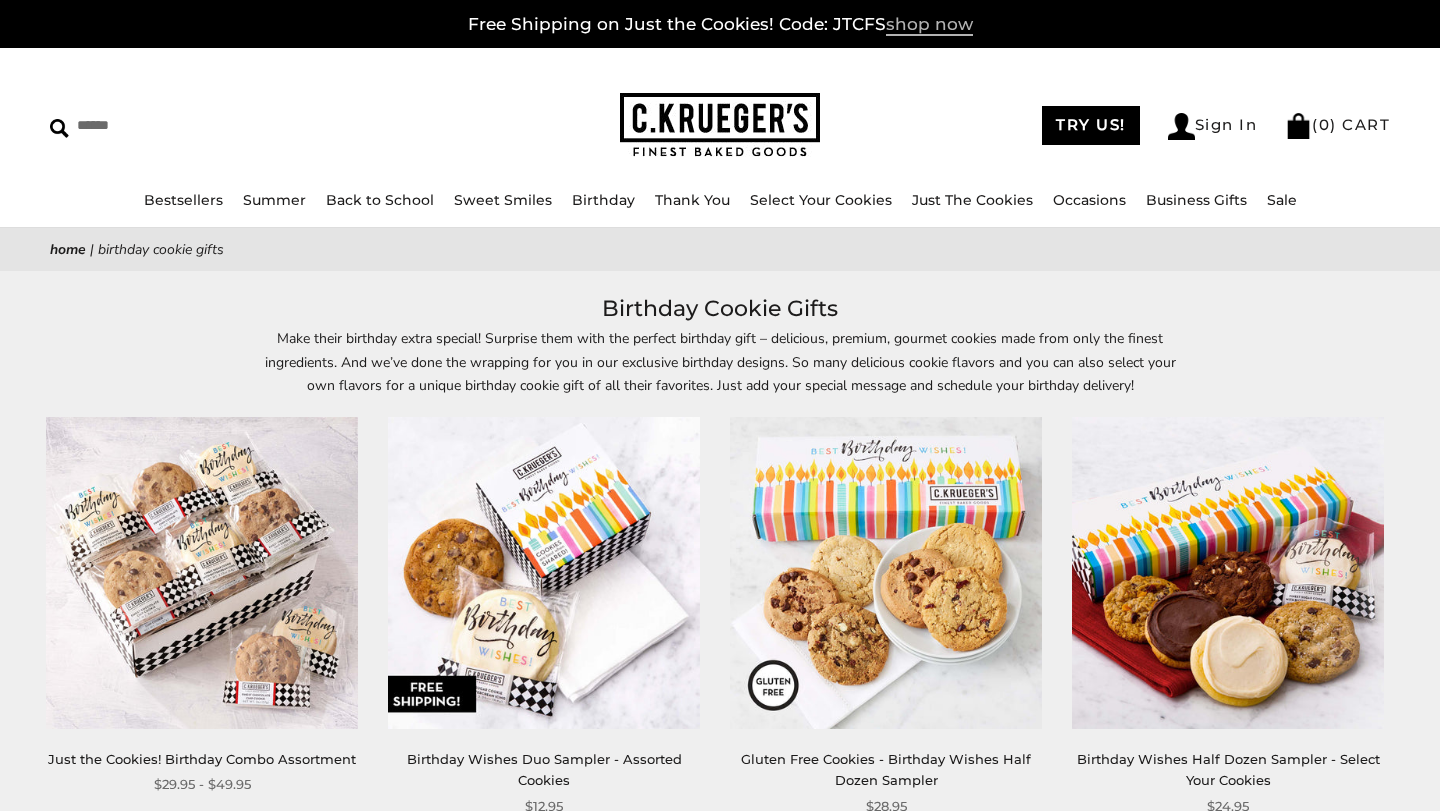 click on "shop now" at bounding box center (929, 25) 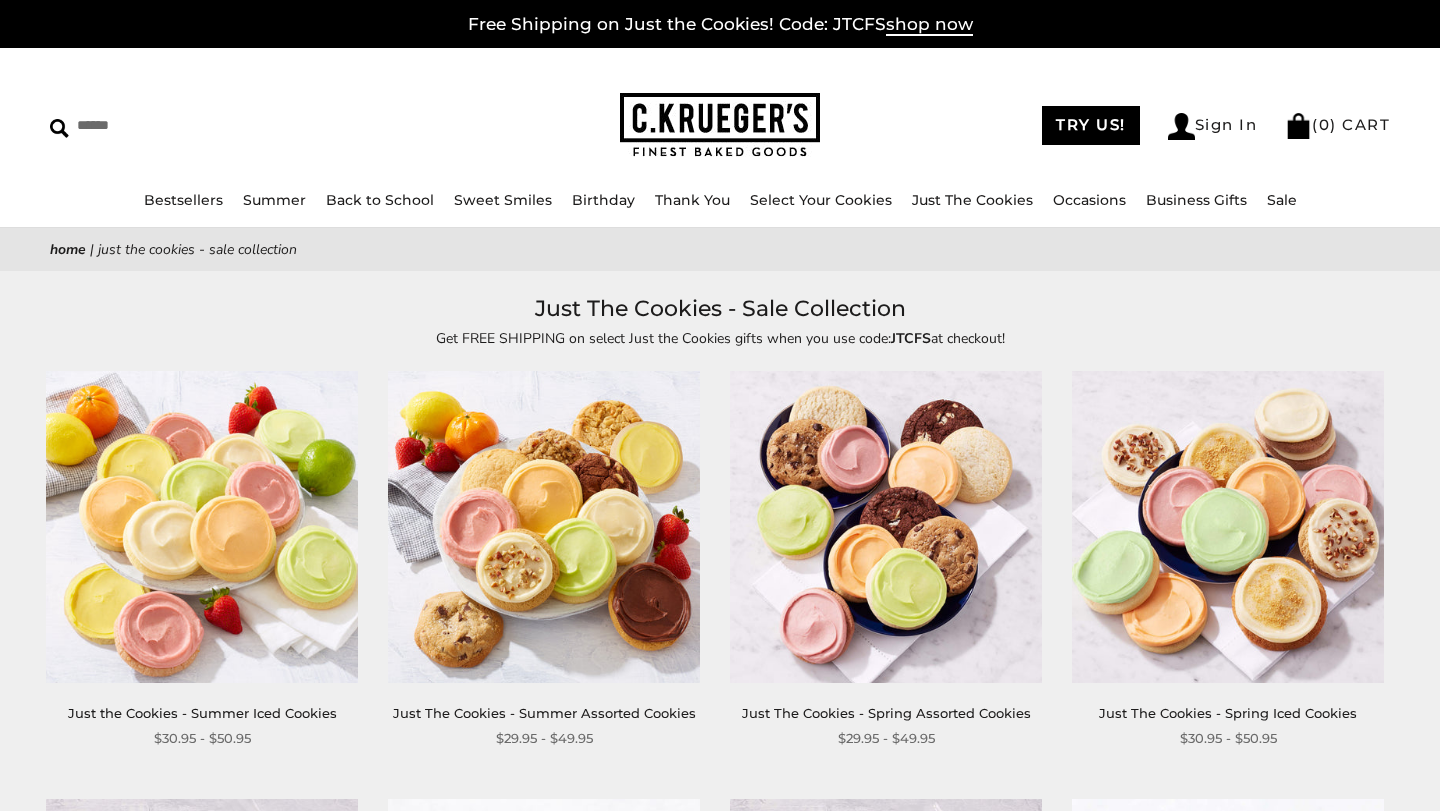 scroll, scrollTop: 0, scrollLeft: 0, axis: both 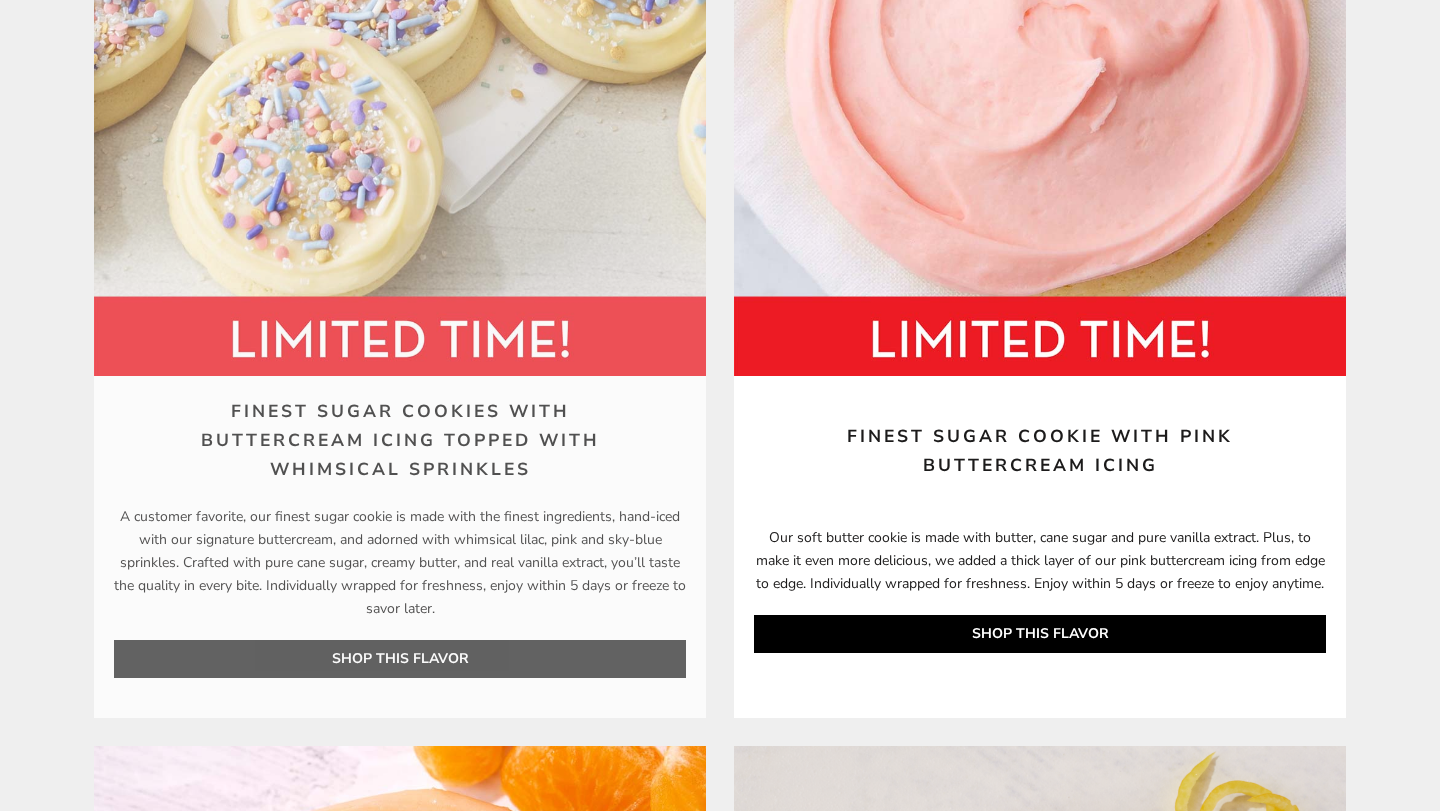 click on "SHOP THIS FLAVOR" at bounding box center [400, 658] 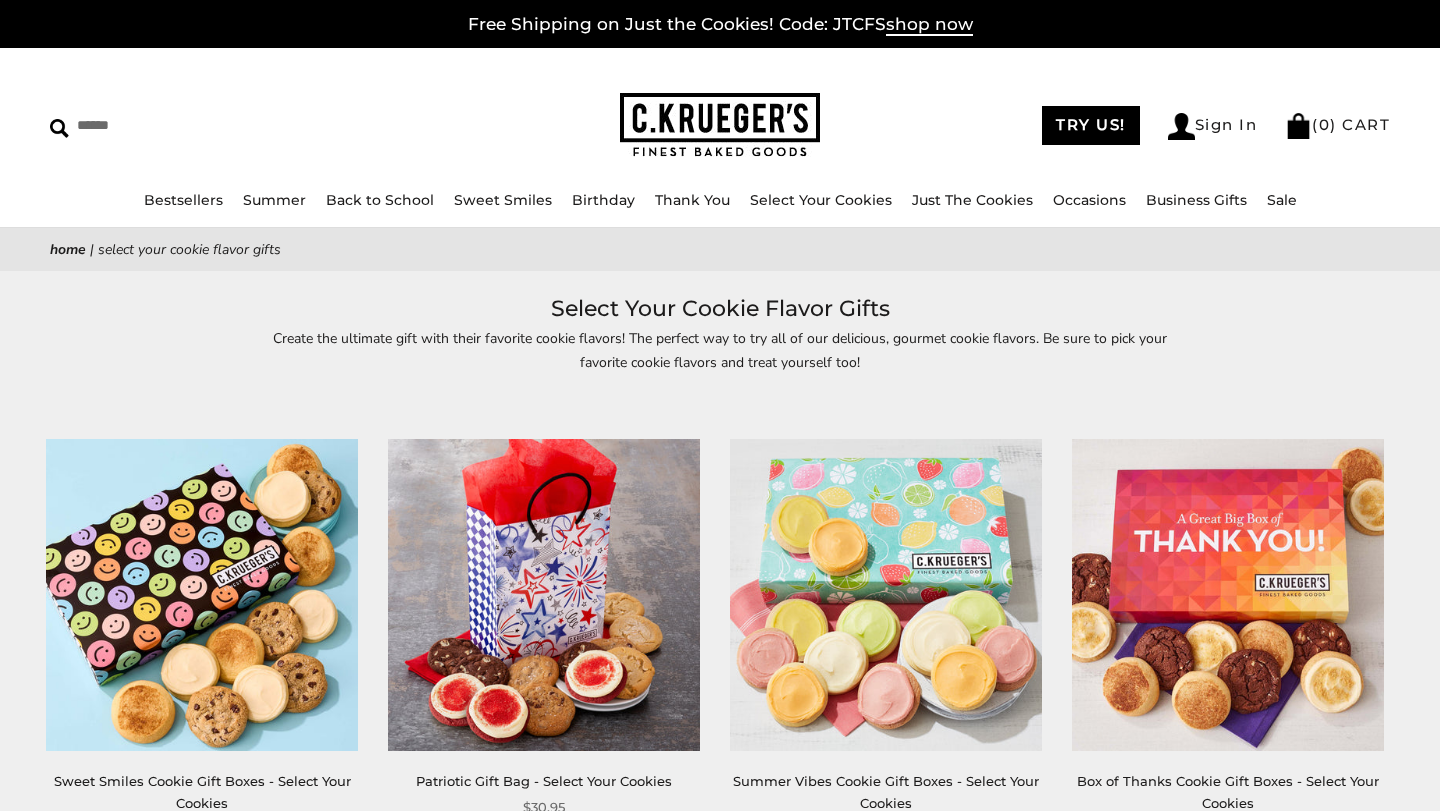 scroll, scrollTop: 0, scrollLeft: 0, axis: both 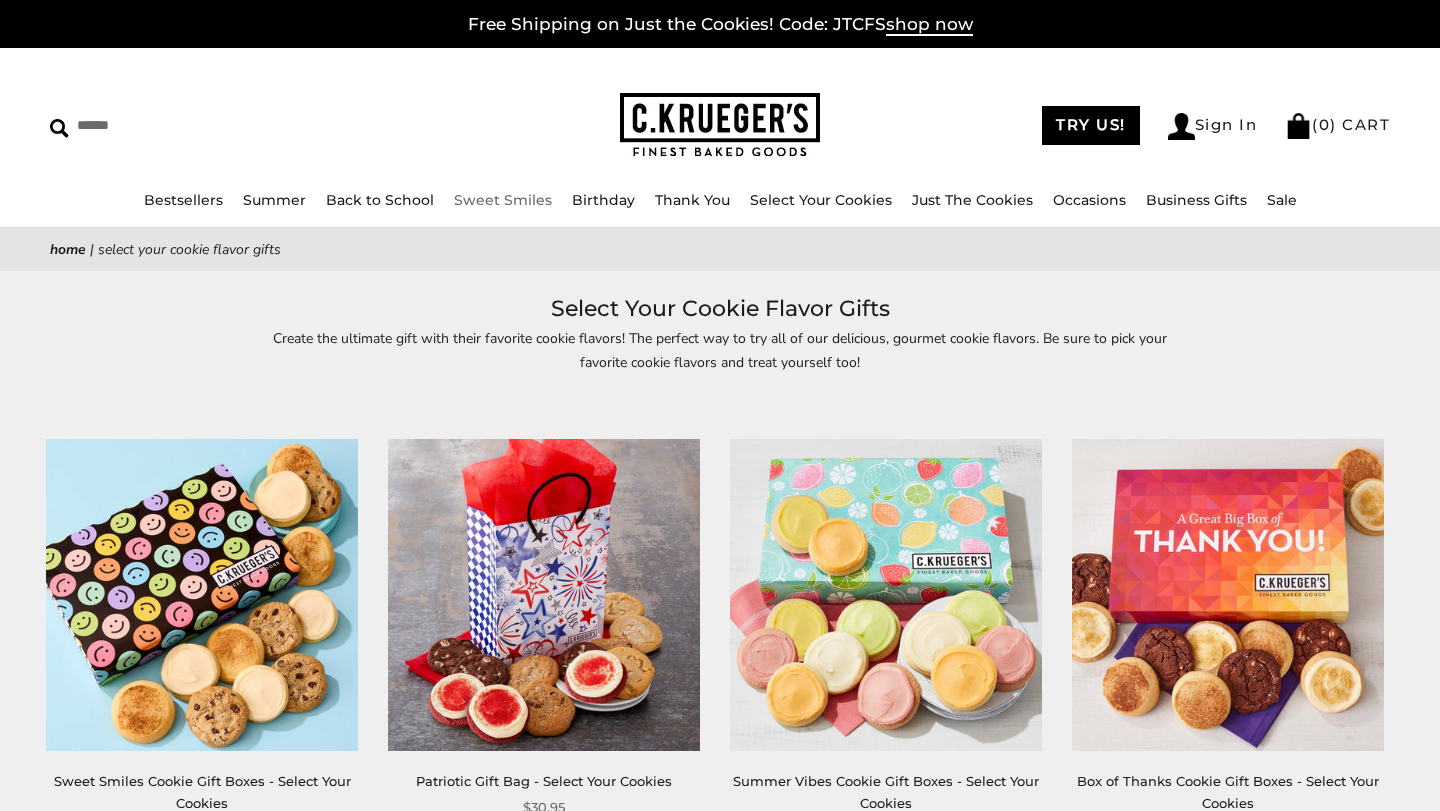 click on "Sweet Smiles" at bounding box center (503, 200) 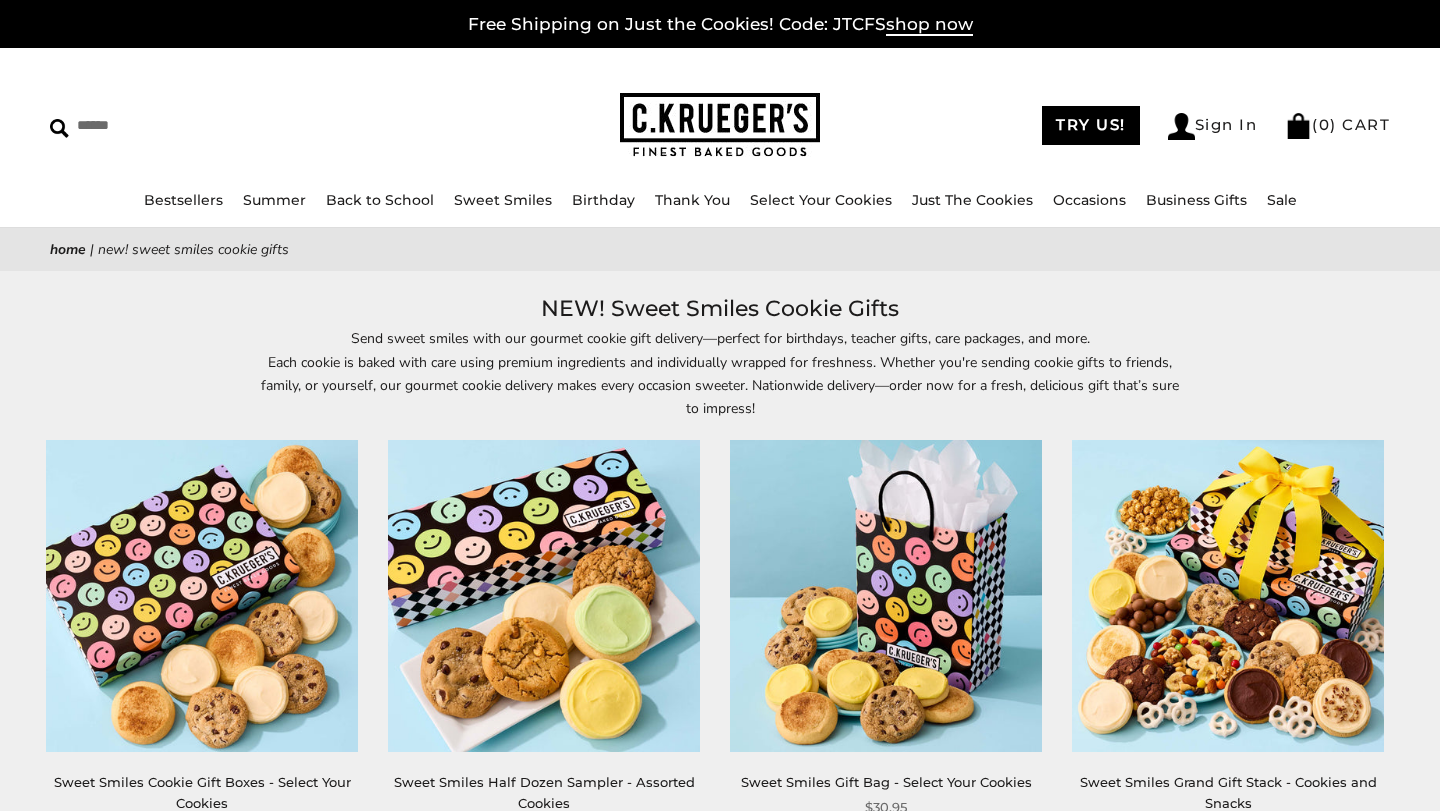 scroll, scrollTop: 0, scrollLeft: 0, axis: both 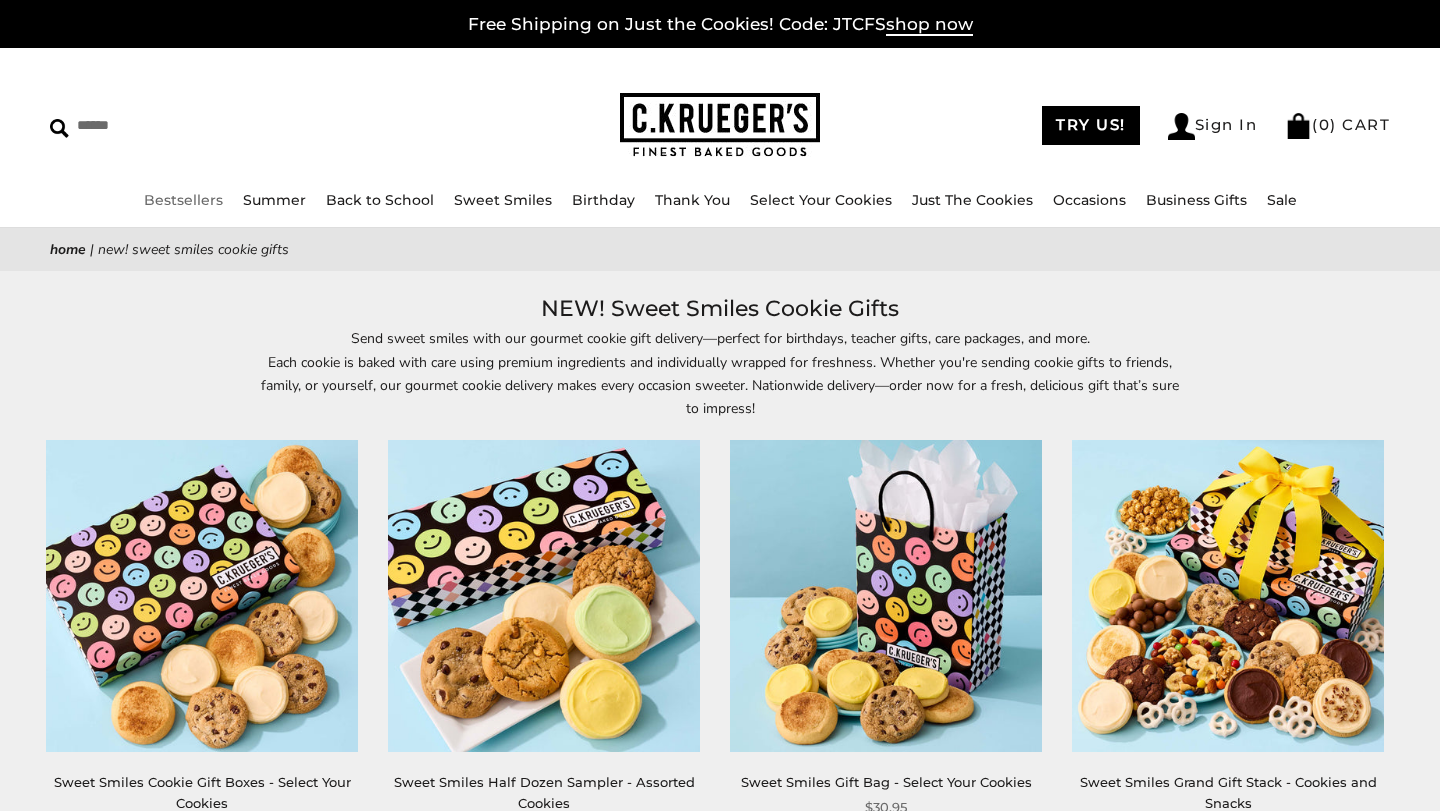 click on "Bestsellers" at bounding box center (183, 200) 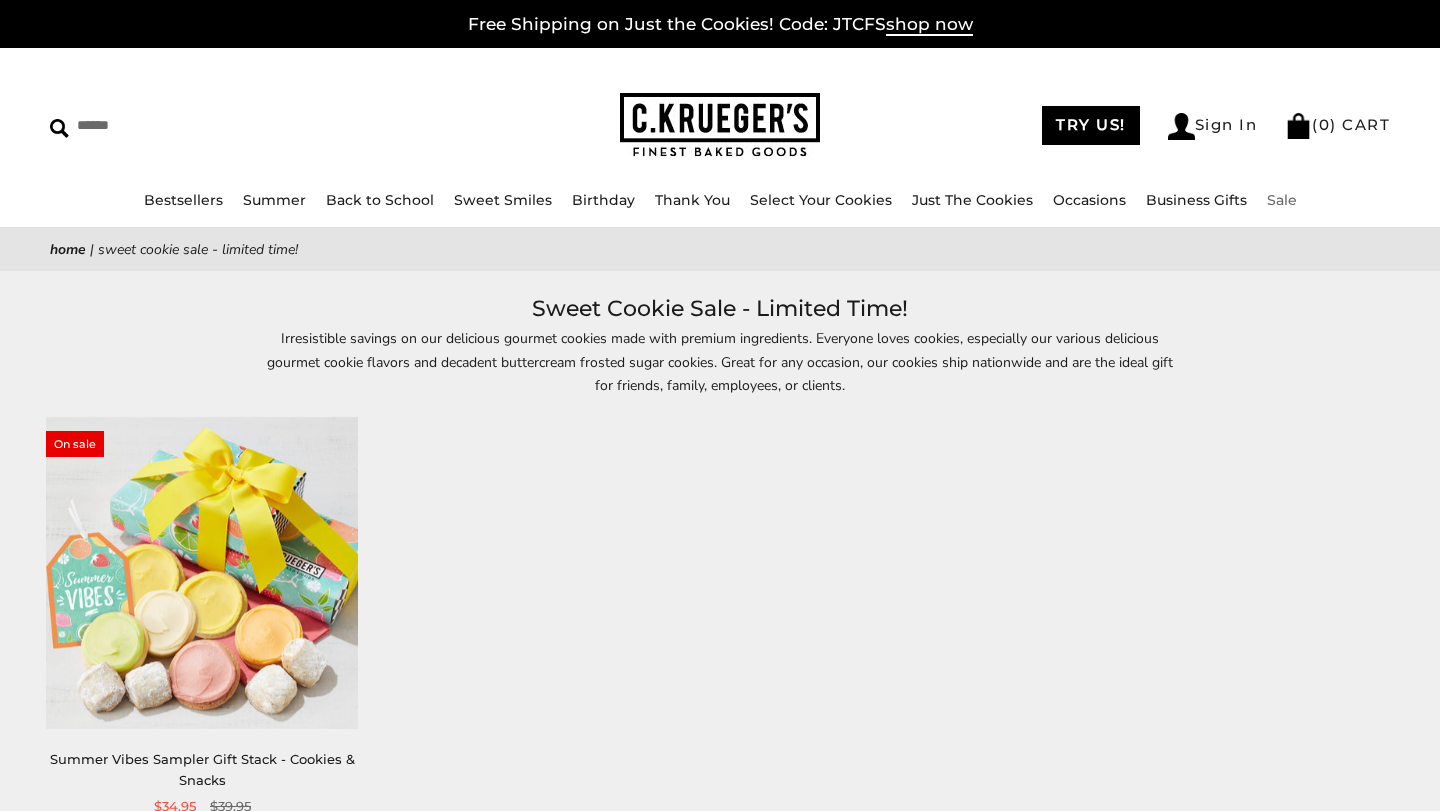 scroll, scrollTop: 0, scrollLeft: 0, axis: both 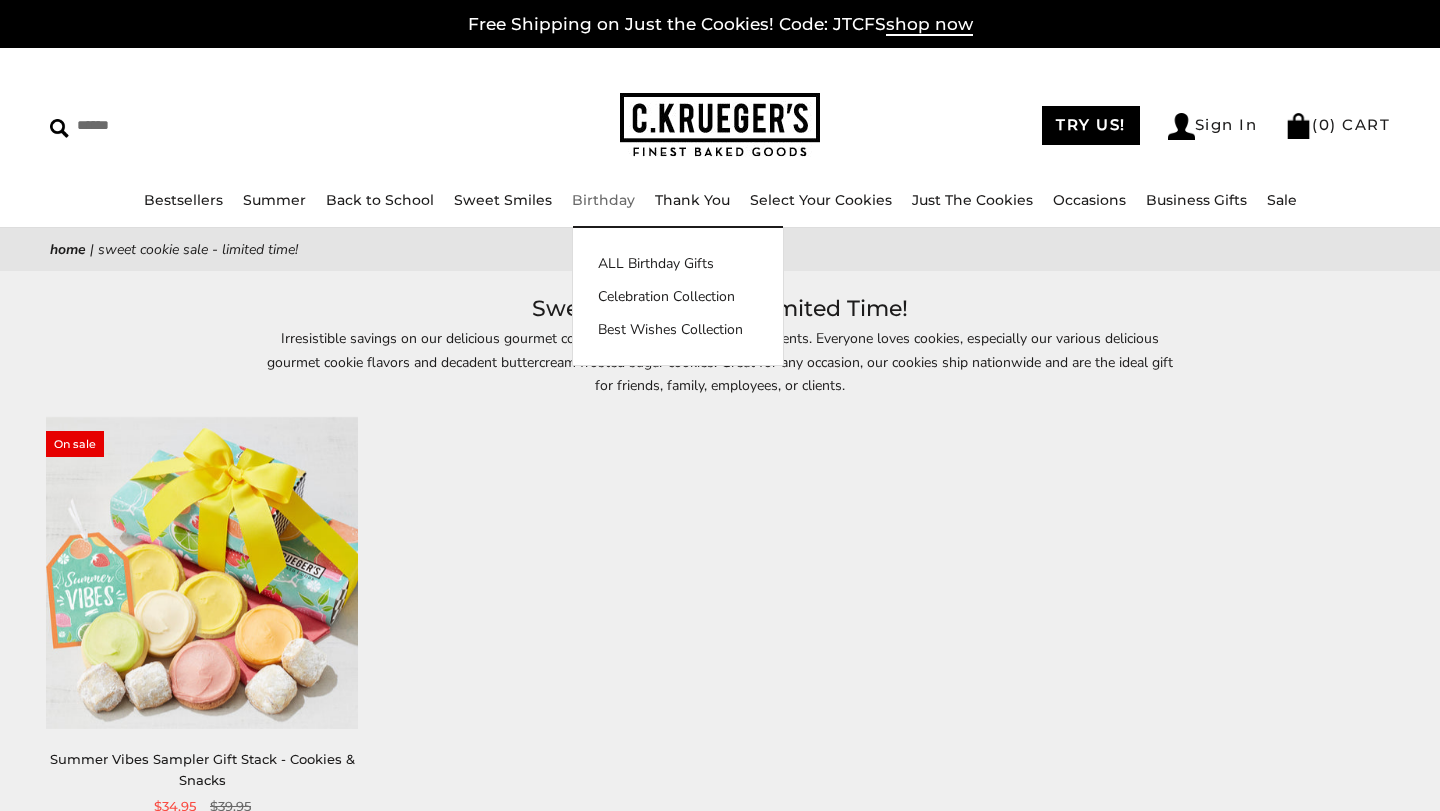 click on "Birthday" at bounding box center [603, 200] 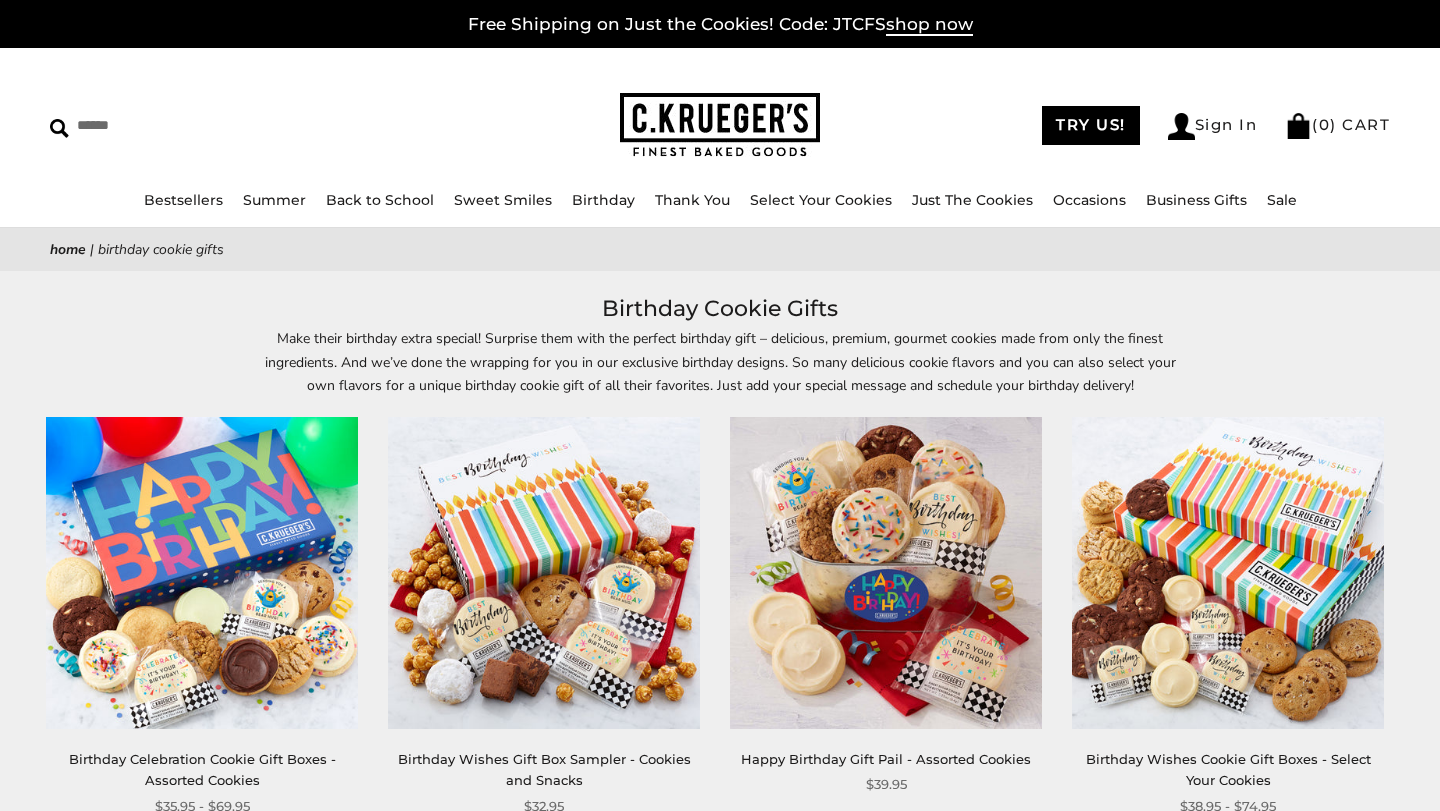 scroll, scrollTop: 0, scrollLeft: 0, axis: both 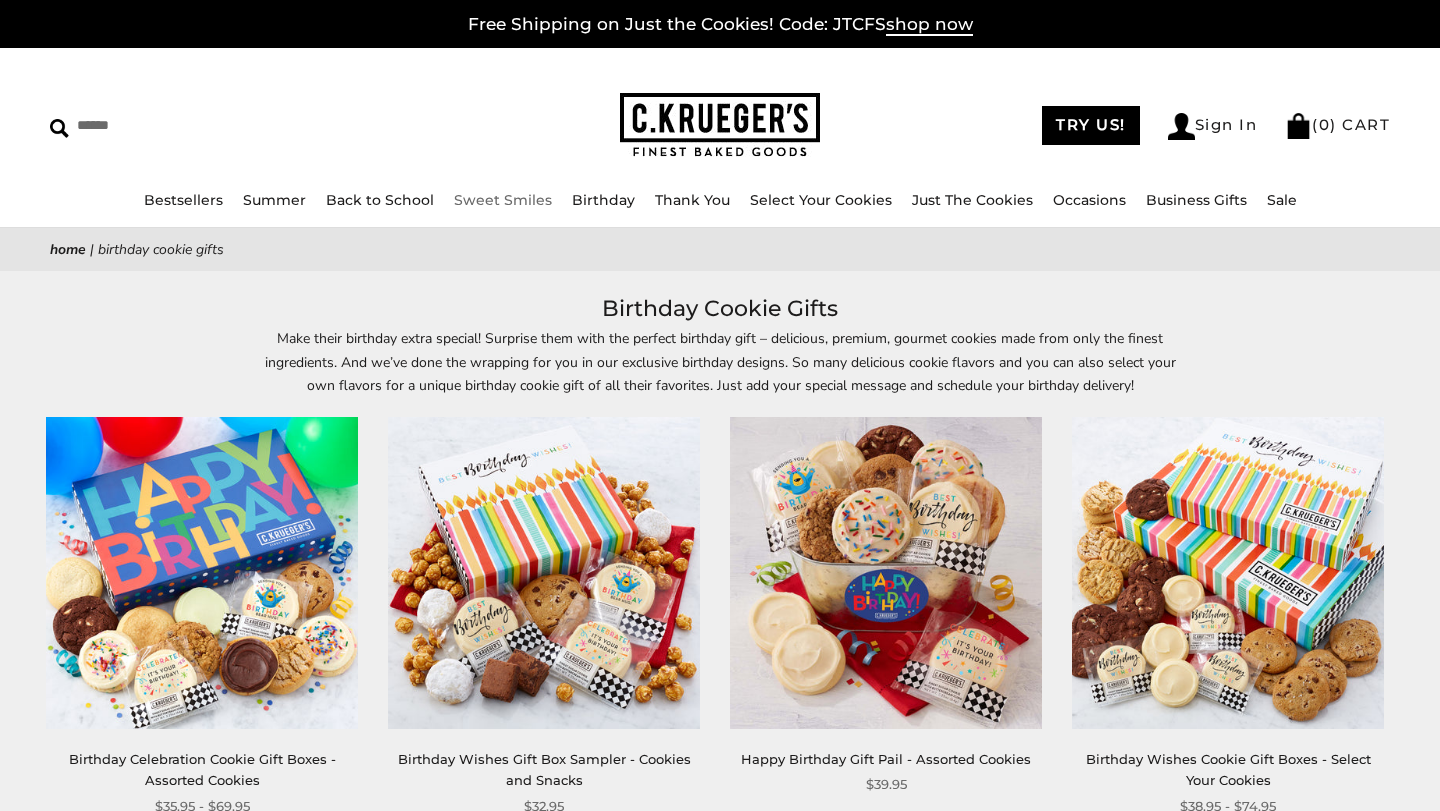 click on "Sweet Smiles" at bounding box center (503, 200) 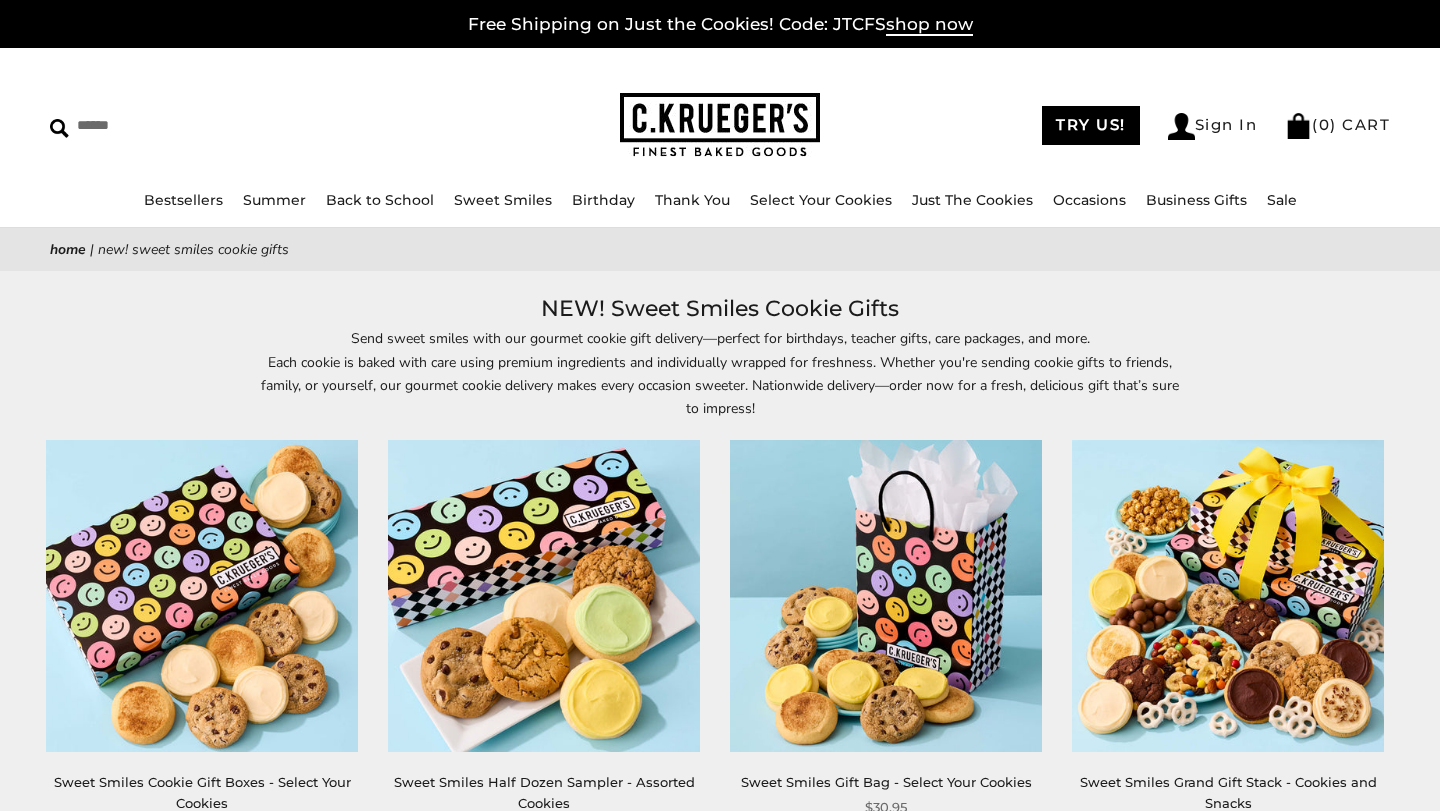 scroll, scrollTop: 1176, scrollLeft: 0, axis: vertical 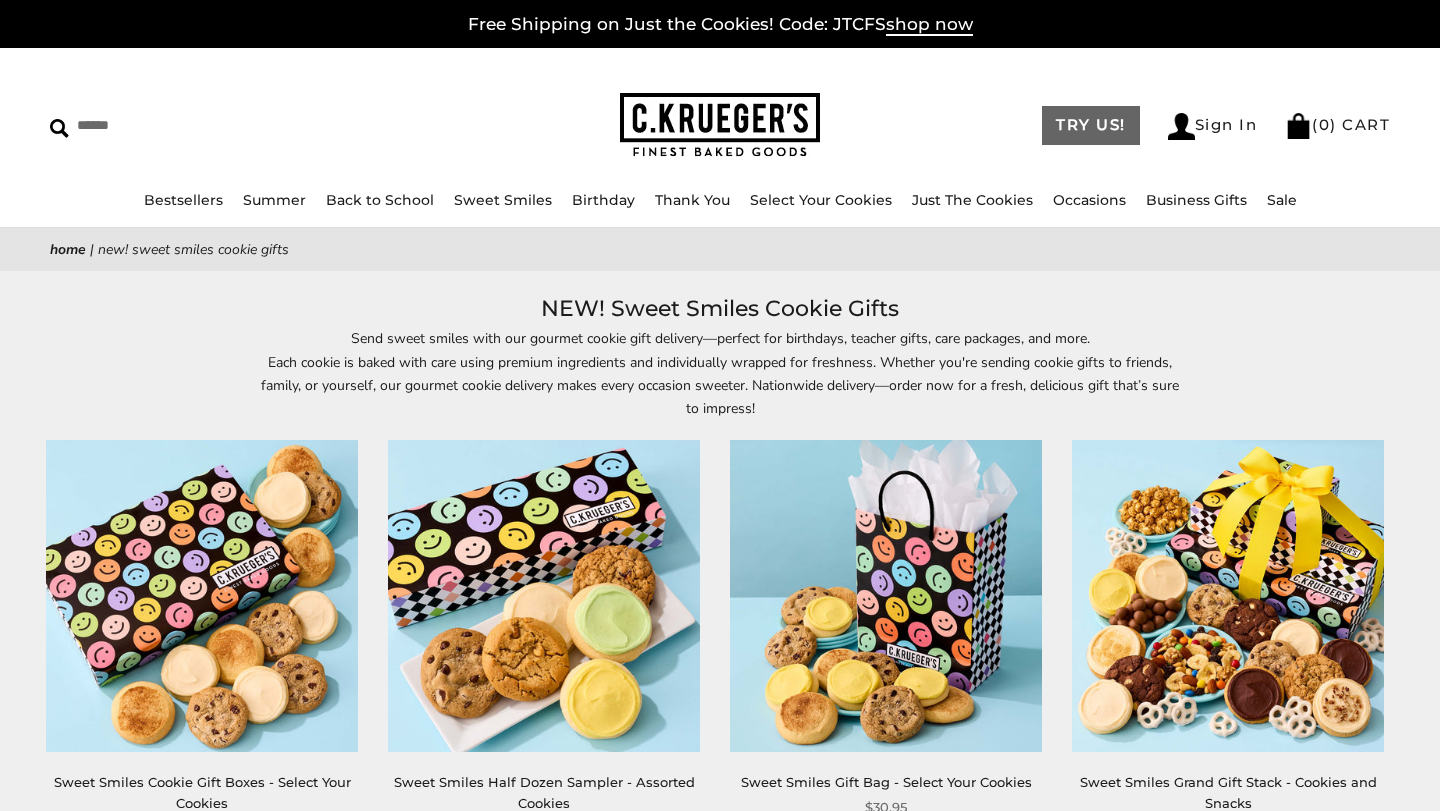 click on "TRY US!" at bounding box center (1091, 125) 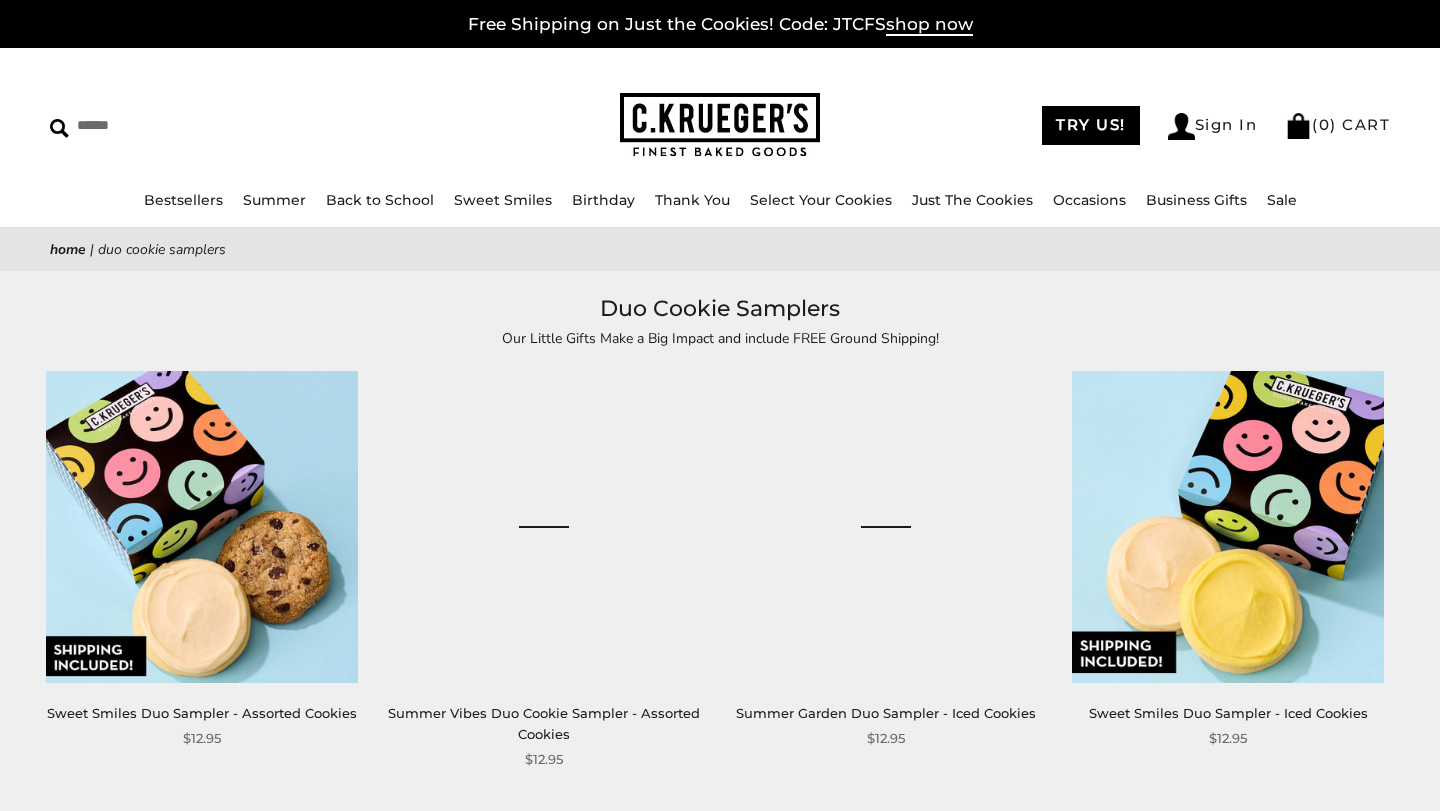 scroll, scrollTop: 0, scrollLeft: 0, axis: both 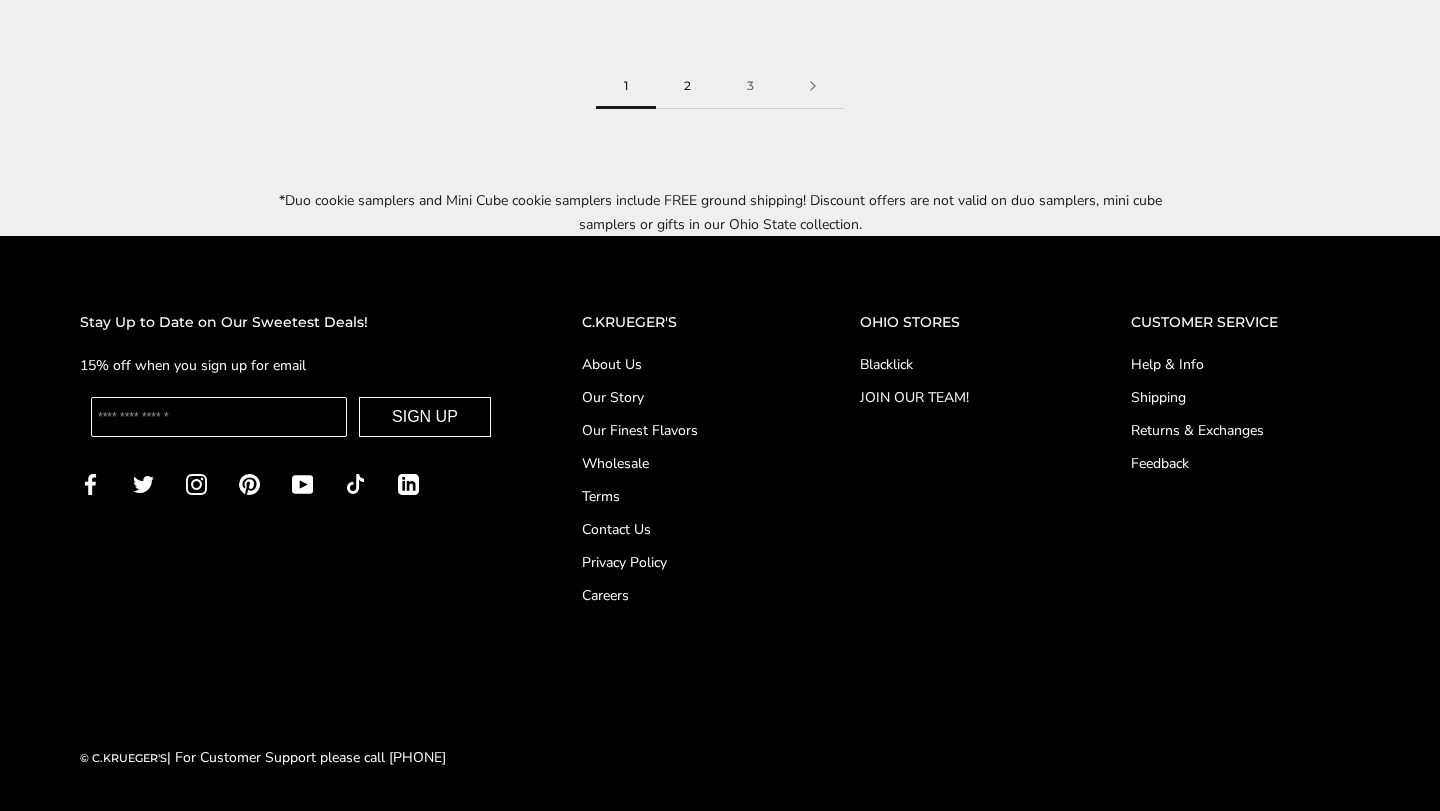 click on "2" at bounding box center [687, 86] 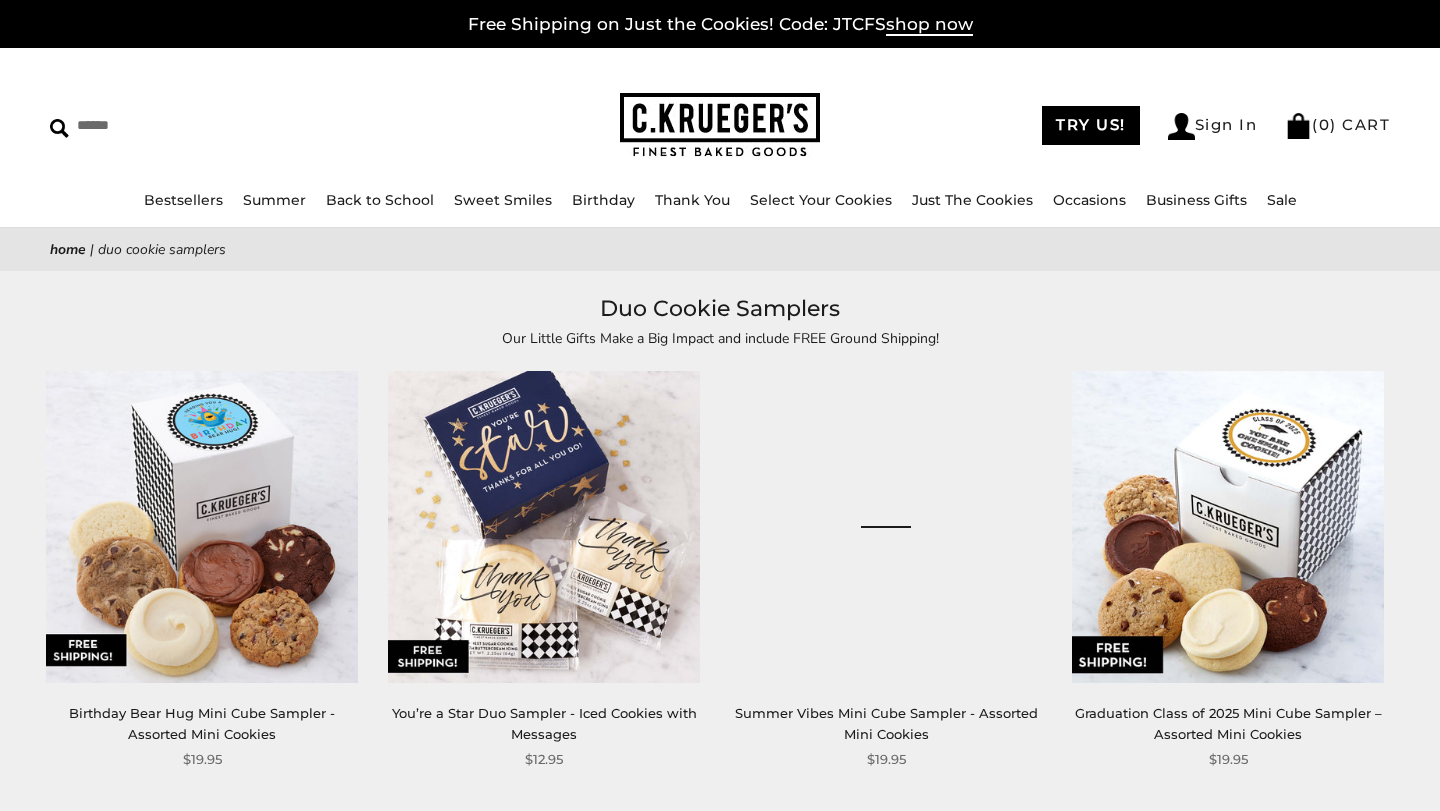 scroll, scrollTop: 0, scrollLeft: 0, axis: both 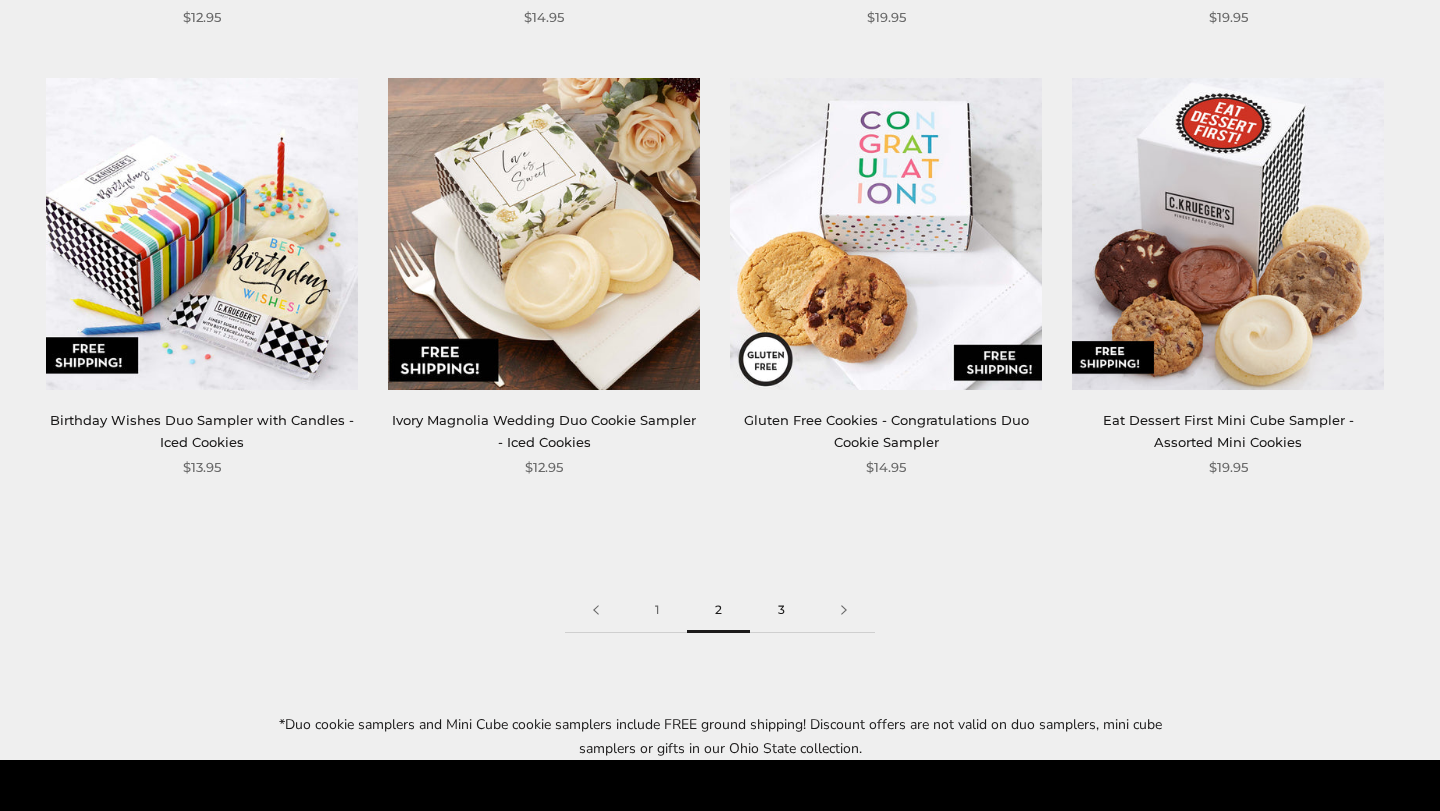 click on "3" at bounding box center [781, 610] 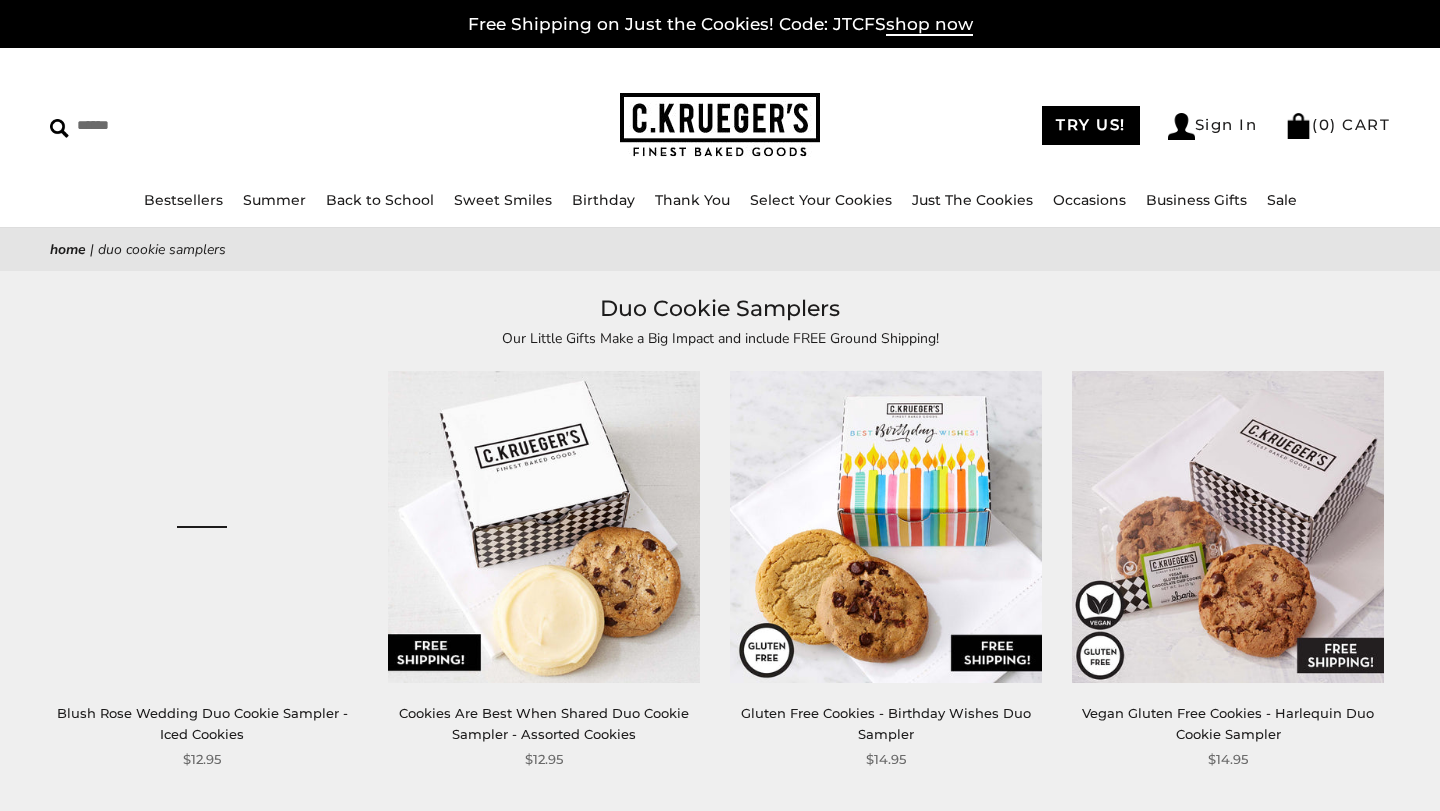 scroll, scrollTop: 0, scrollLeft: 0, axis: both 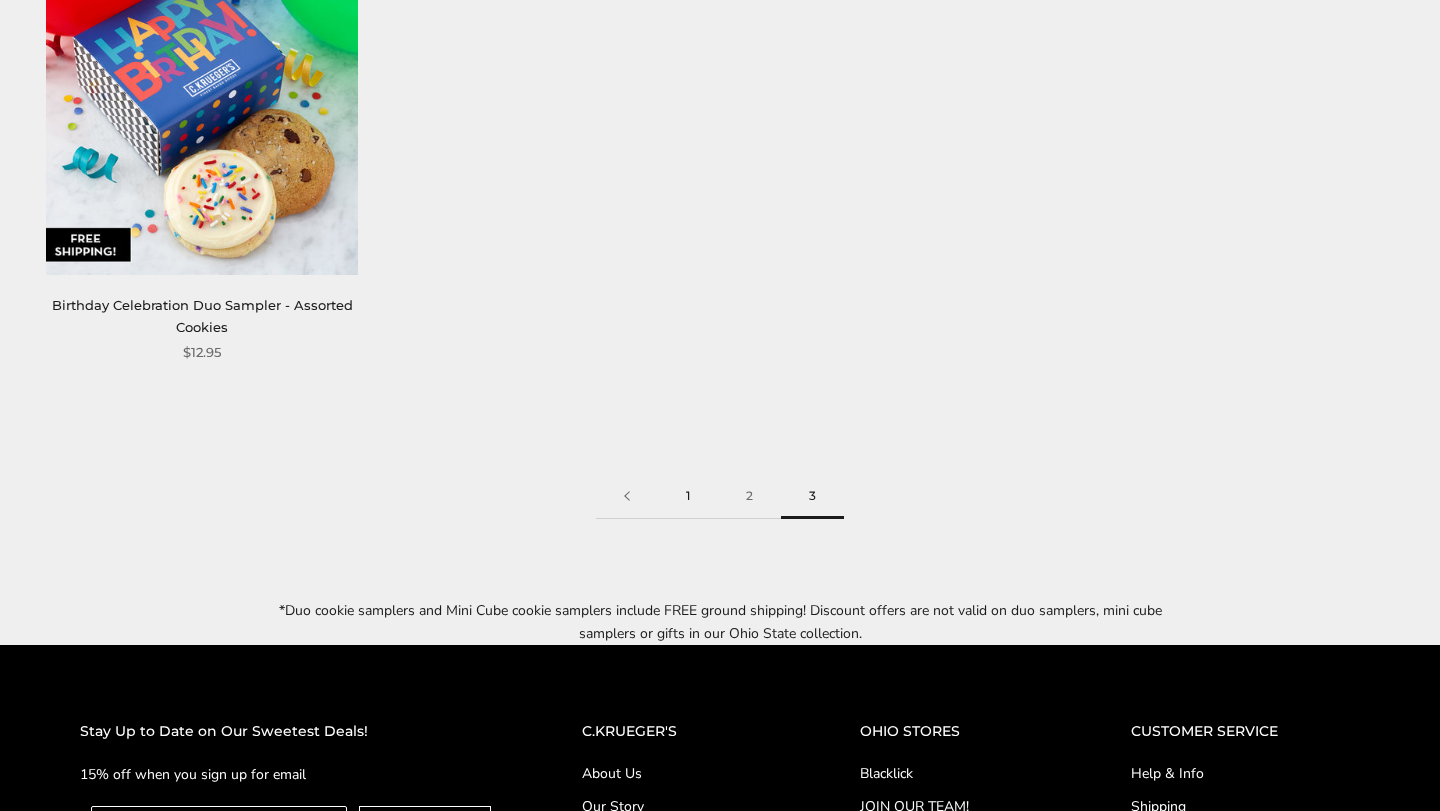 click on "1" at bounding box center [688, 496] 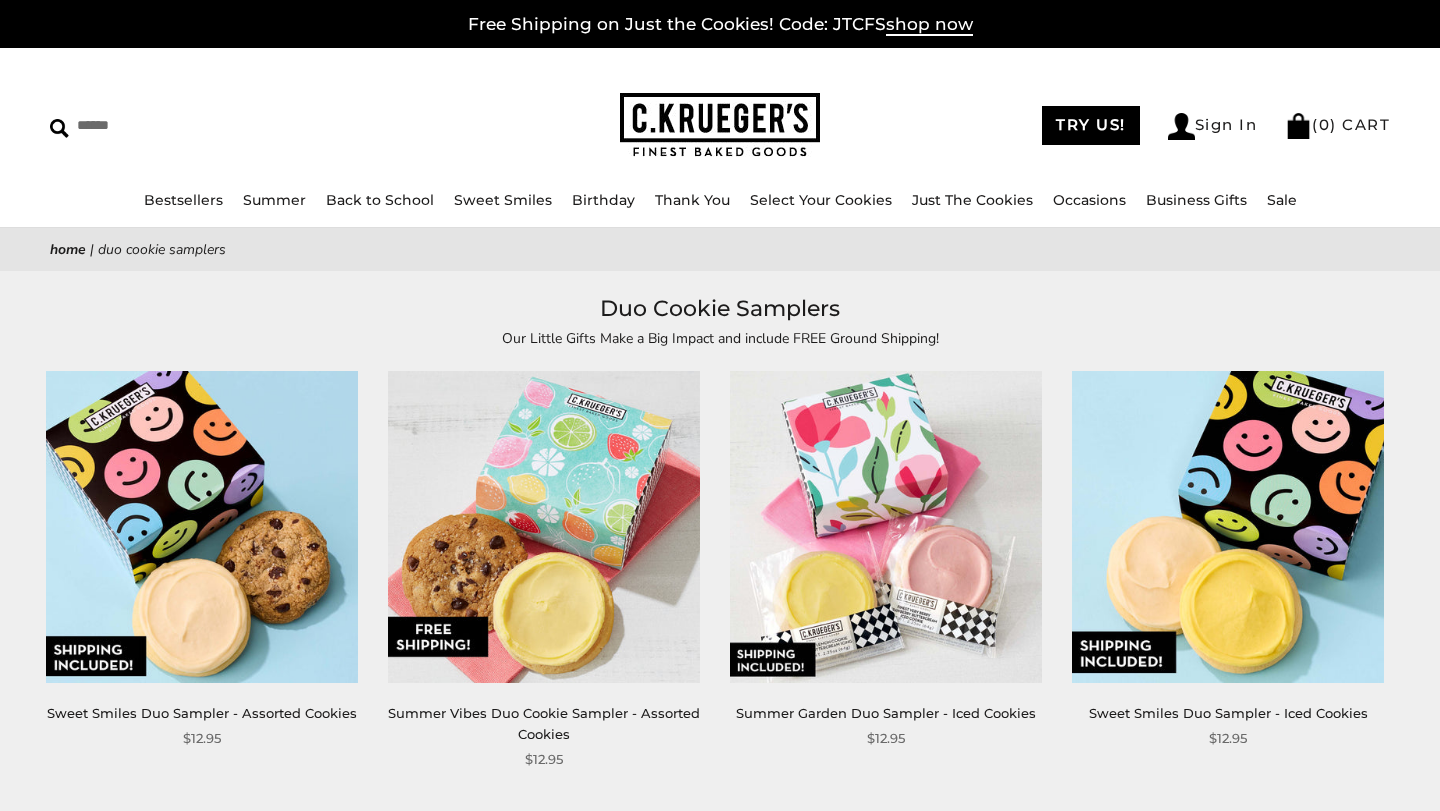 scroll, scrollTop: 0, scrollLeft: 0, axis: both 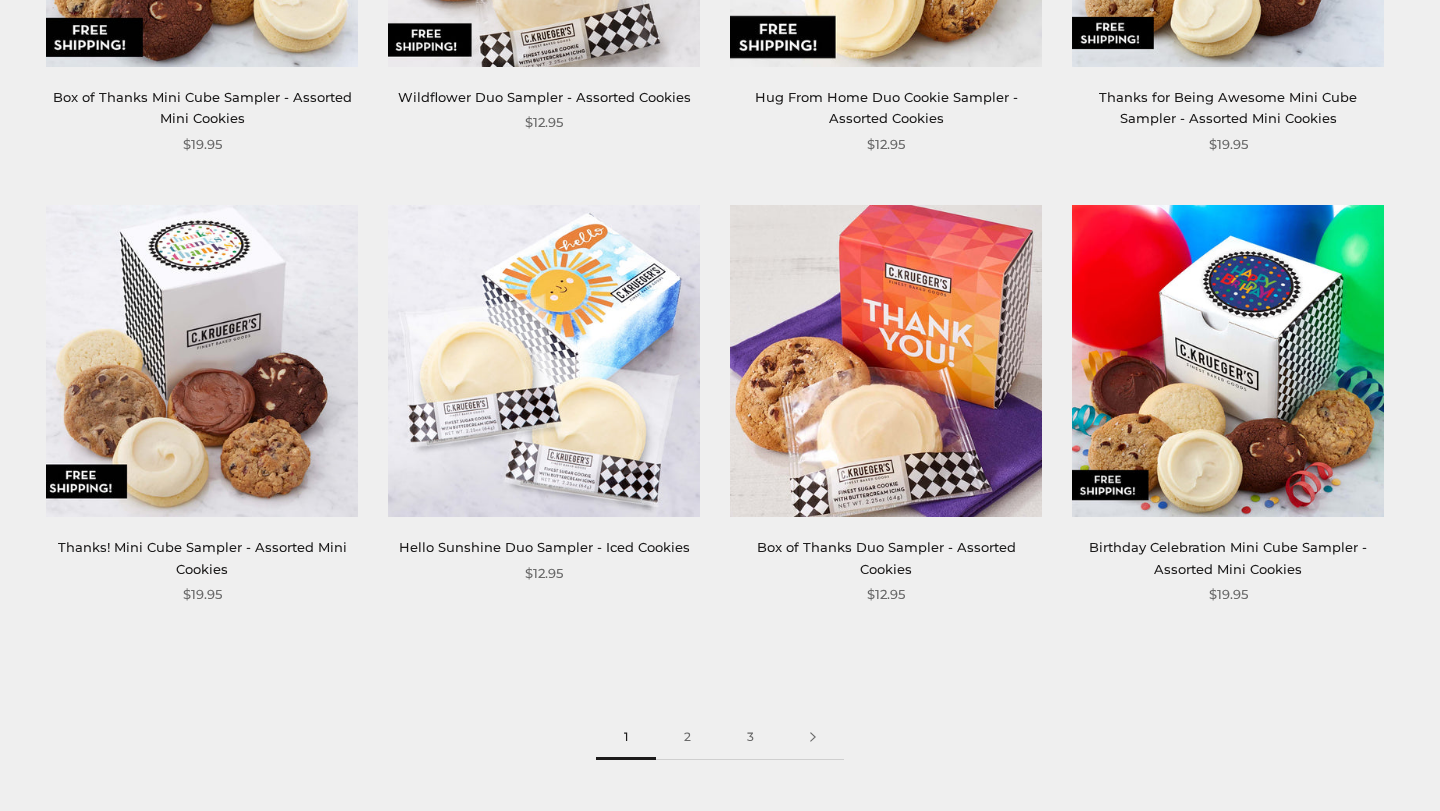 click on "Hello Sunshine Duo Sampler - Iced Cookies
$12.95" at bounding box center [544, 394] 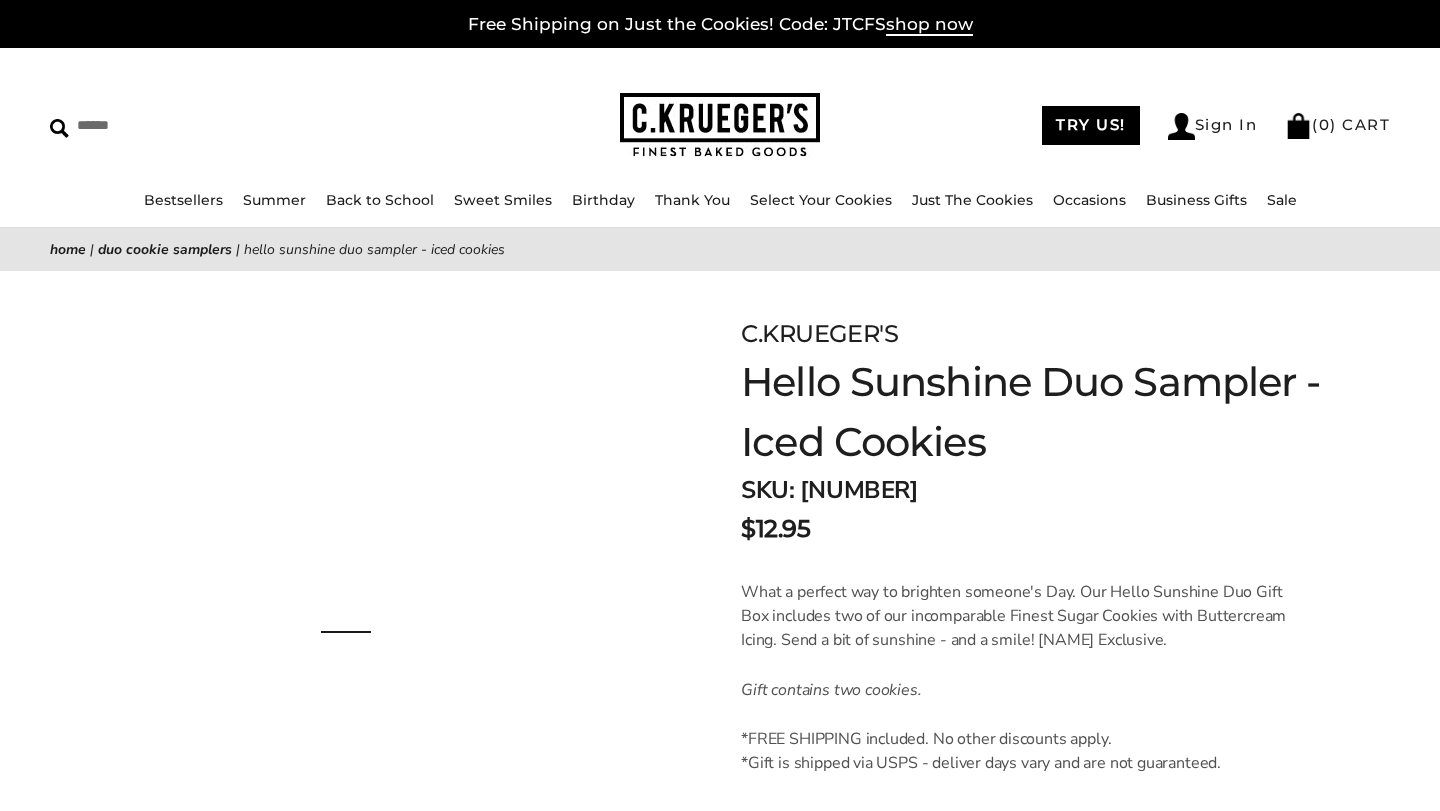 scroll, scrollTop: 0, scrollLeft: 0, axis: both 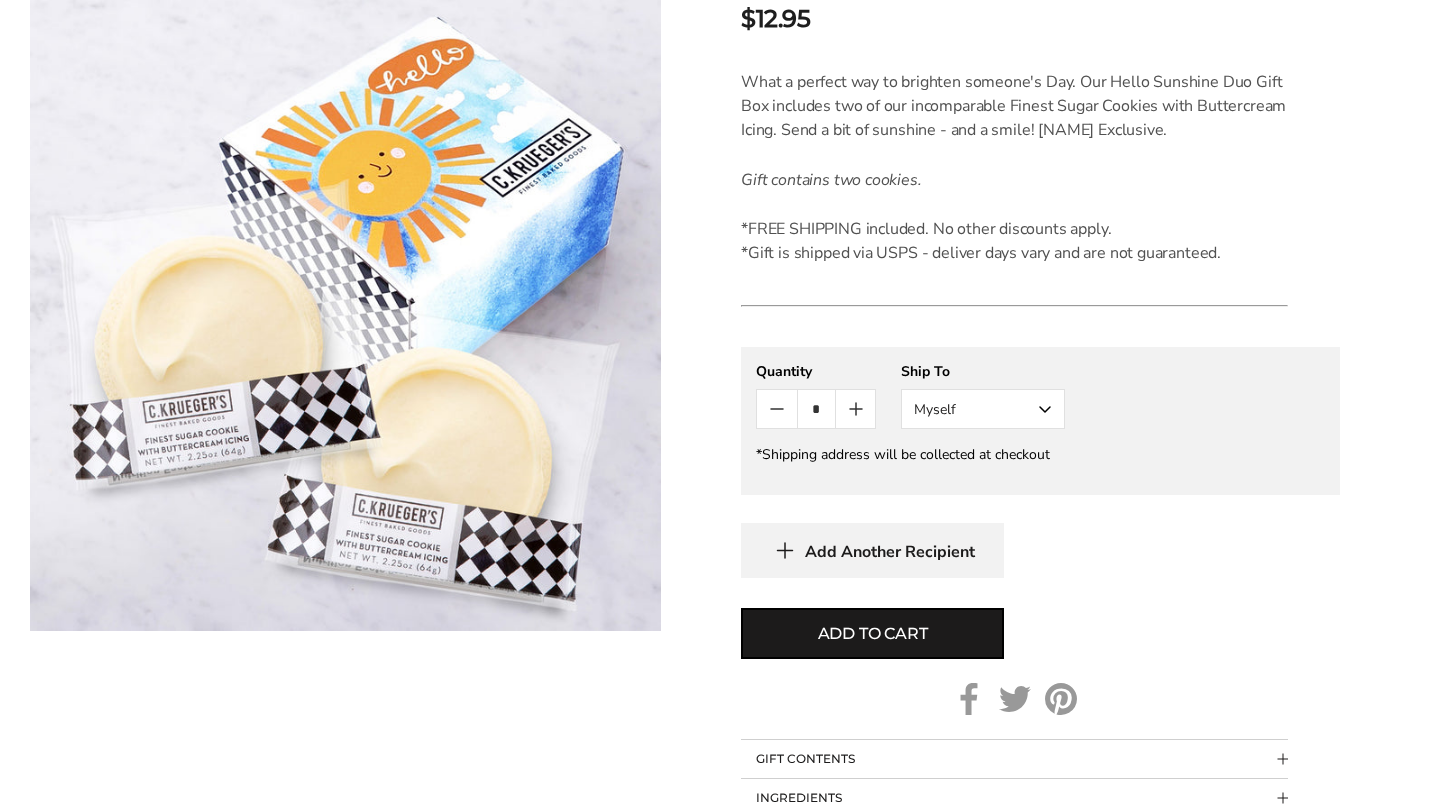 click on "Myself" at bounding box center (983, 409) 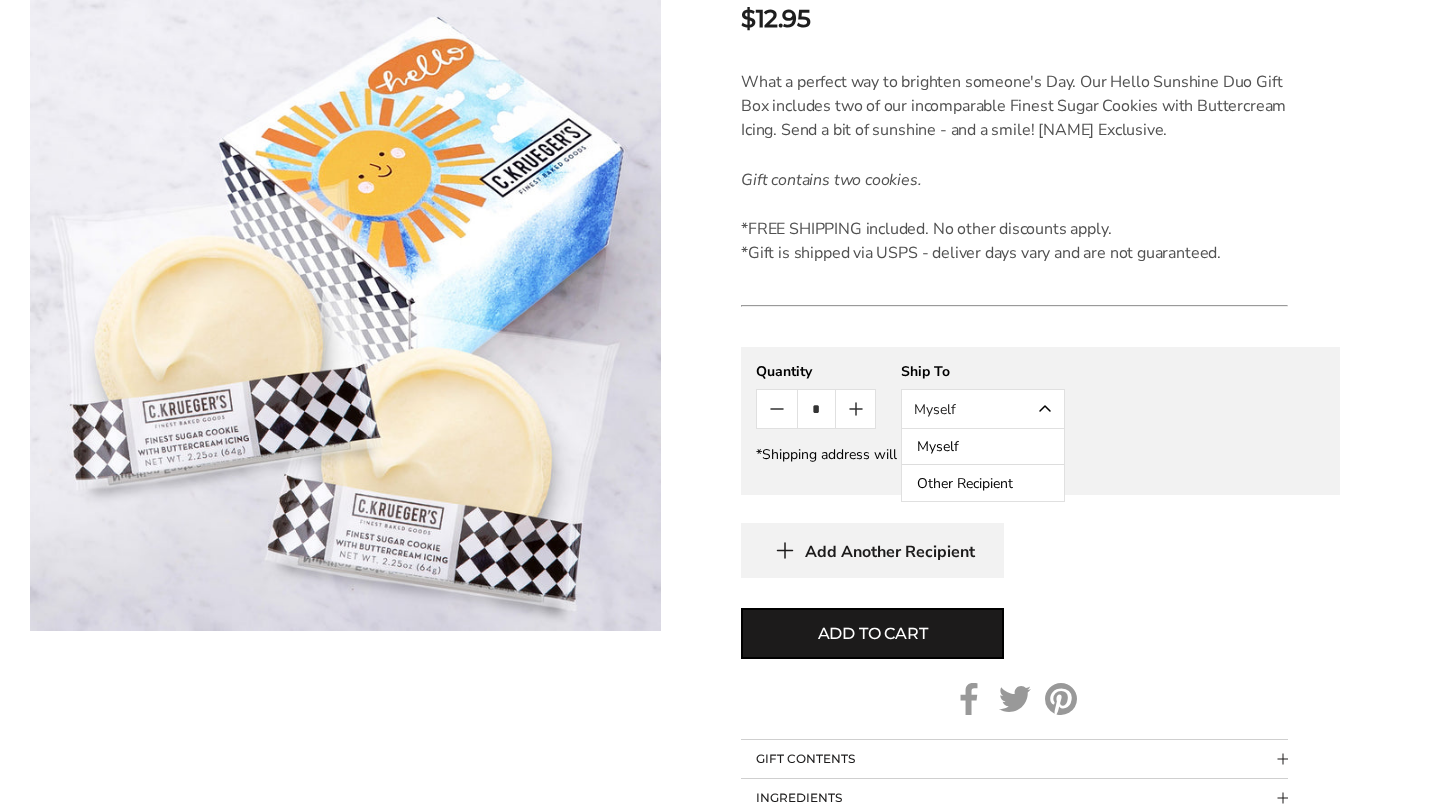 click on "Add Another Recipient" at bounding box center [1040, 550] 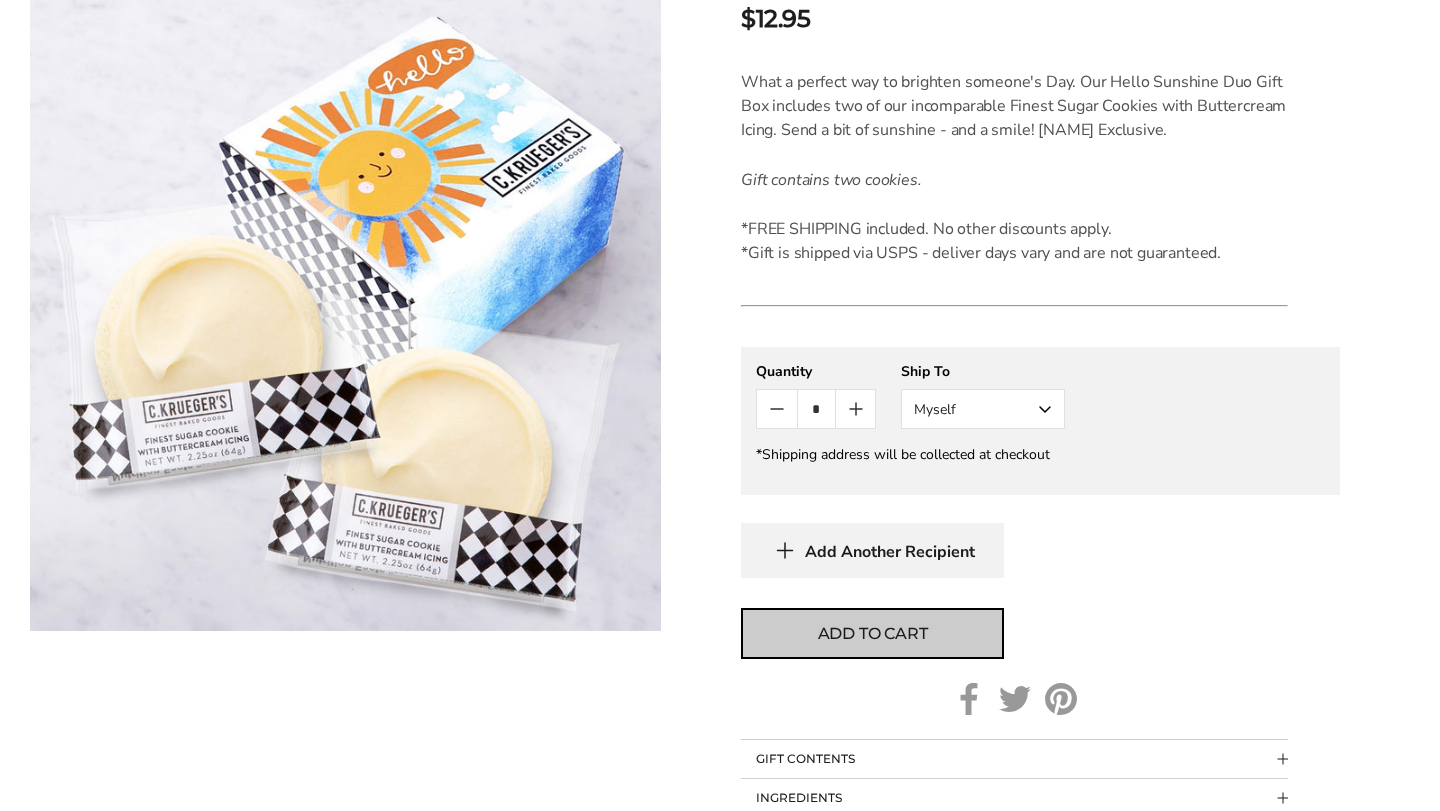 click on "Add to cart" at bounding box center [872, 633] 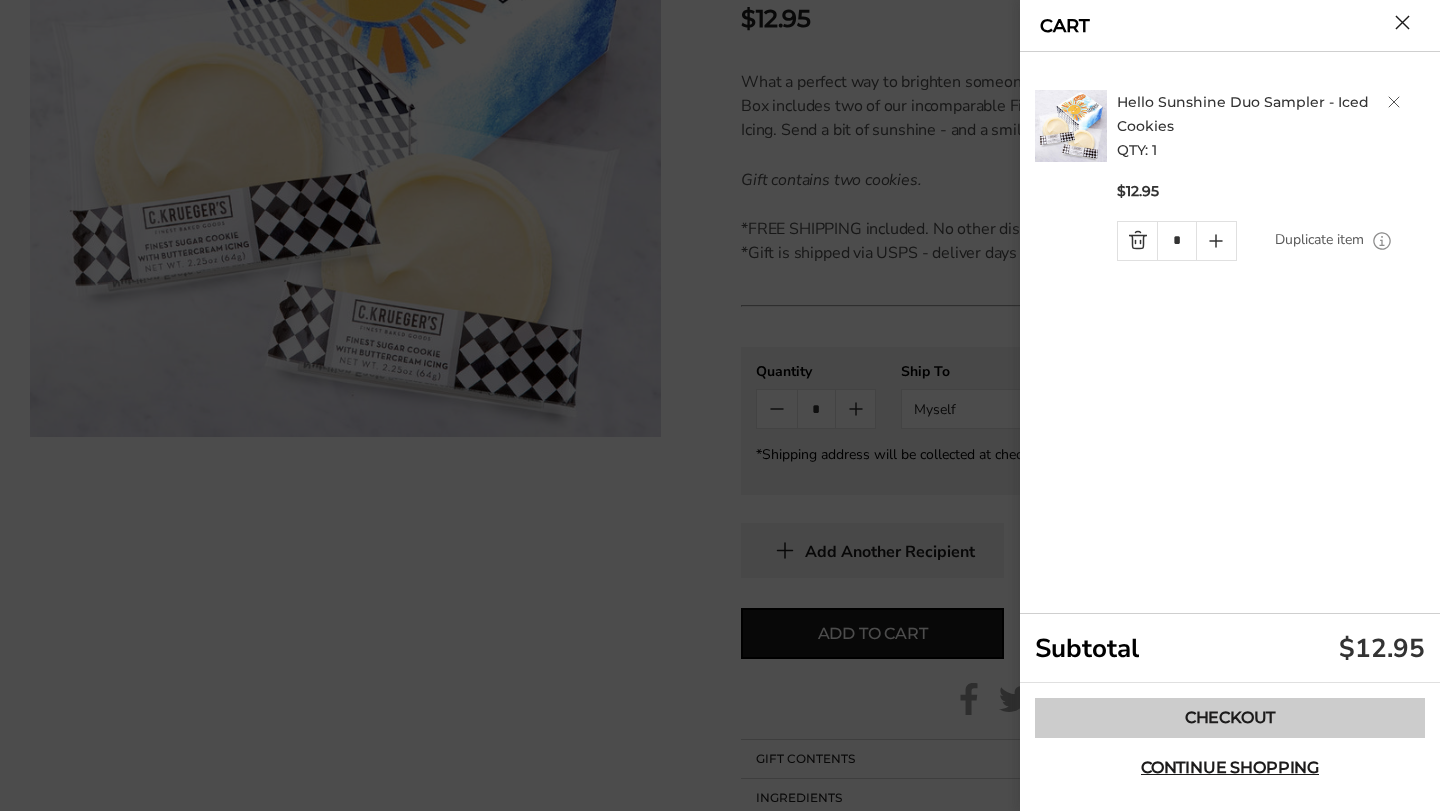 click on "Checkout" at bounding box center (1230, 718) 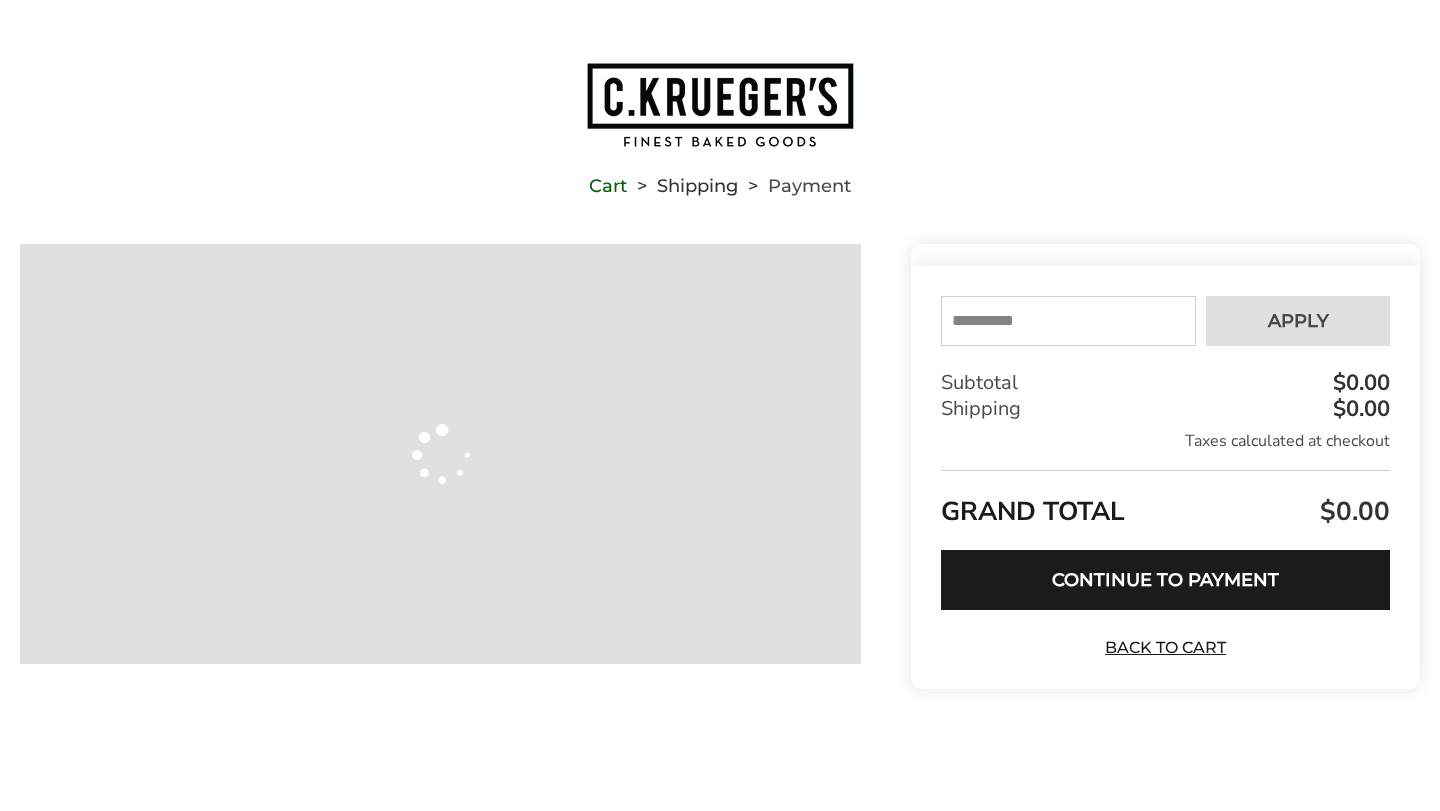 scroll, scrollTop: 0, scrollLeft: 0, axis: both 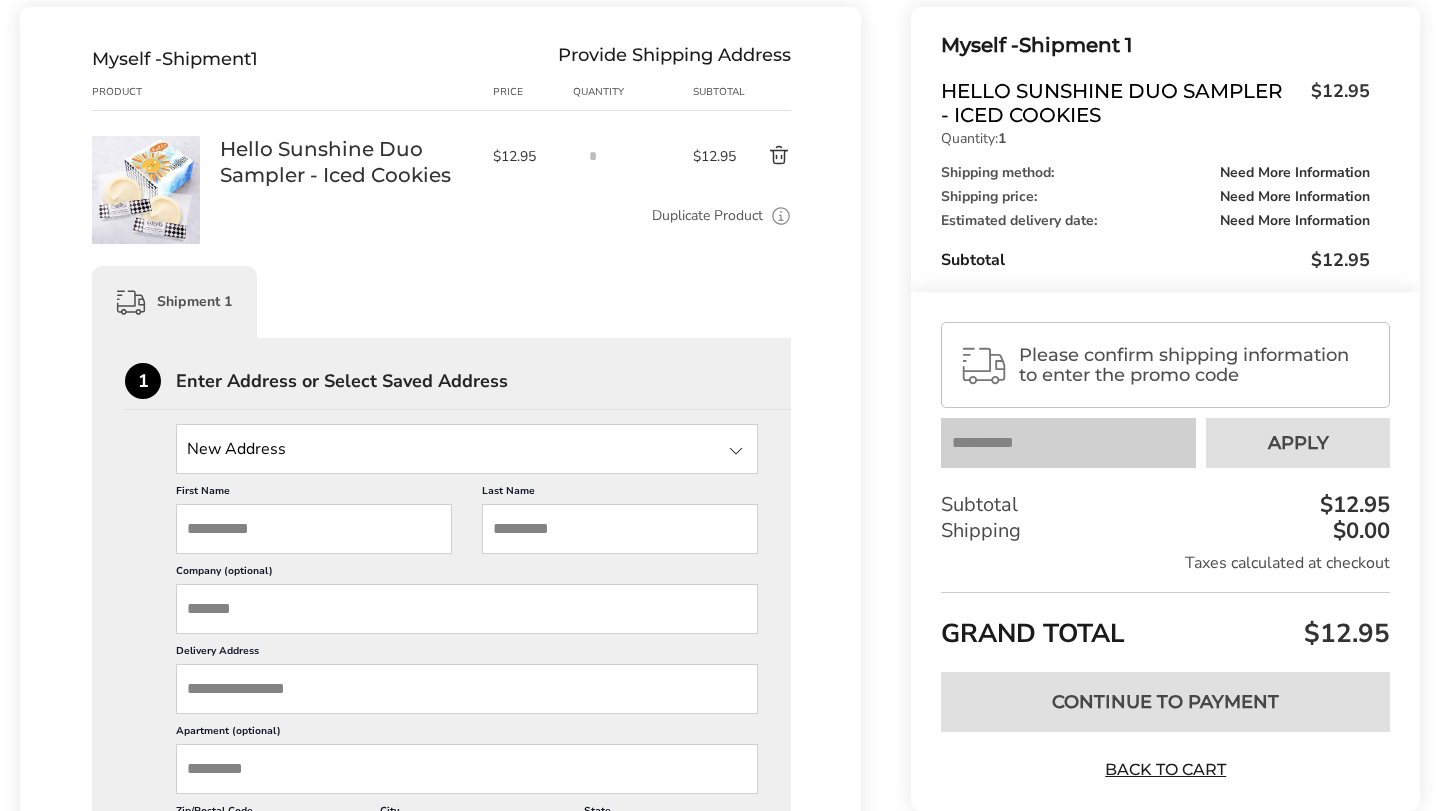 click on "First Name" at bounding box center [314, 529] 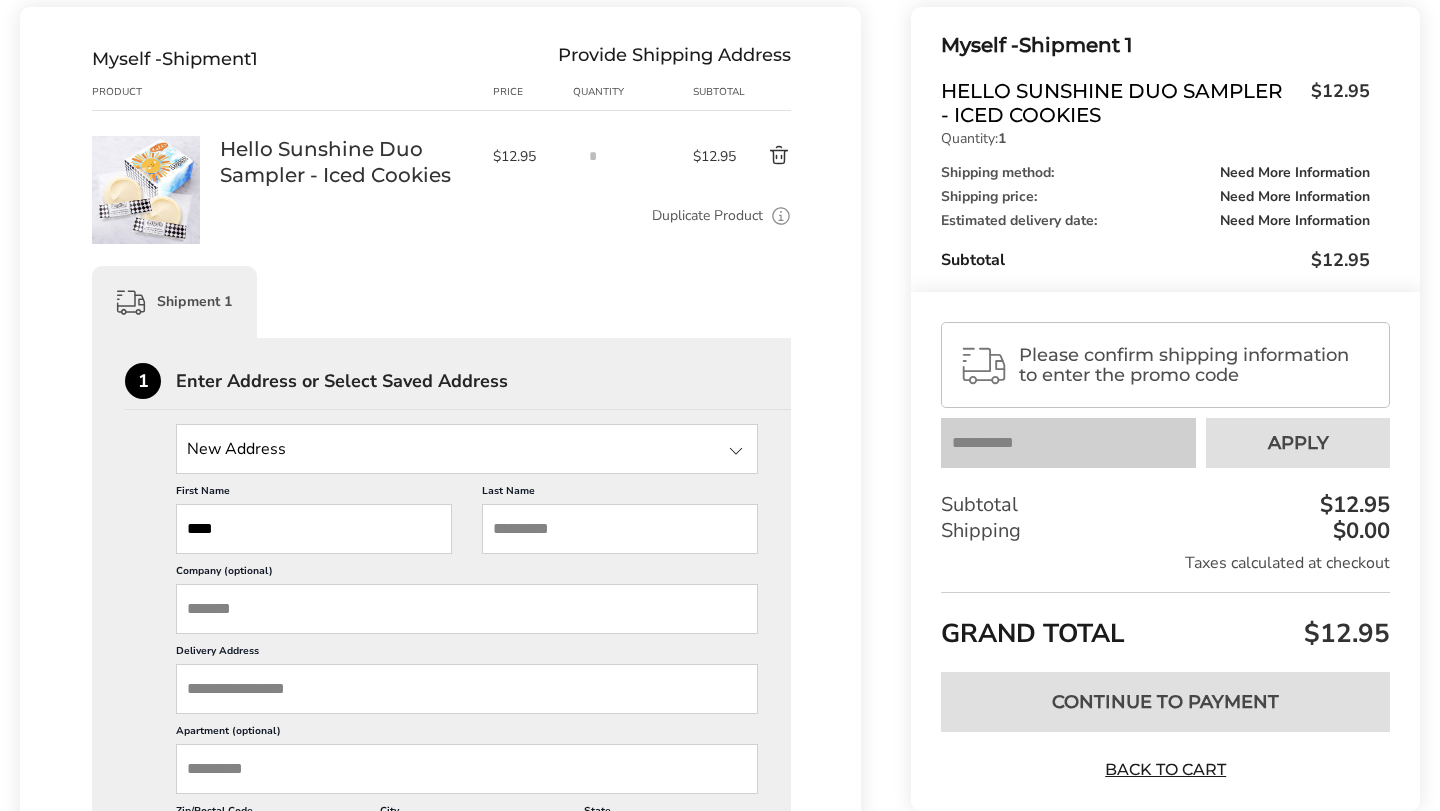 type on "****" 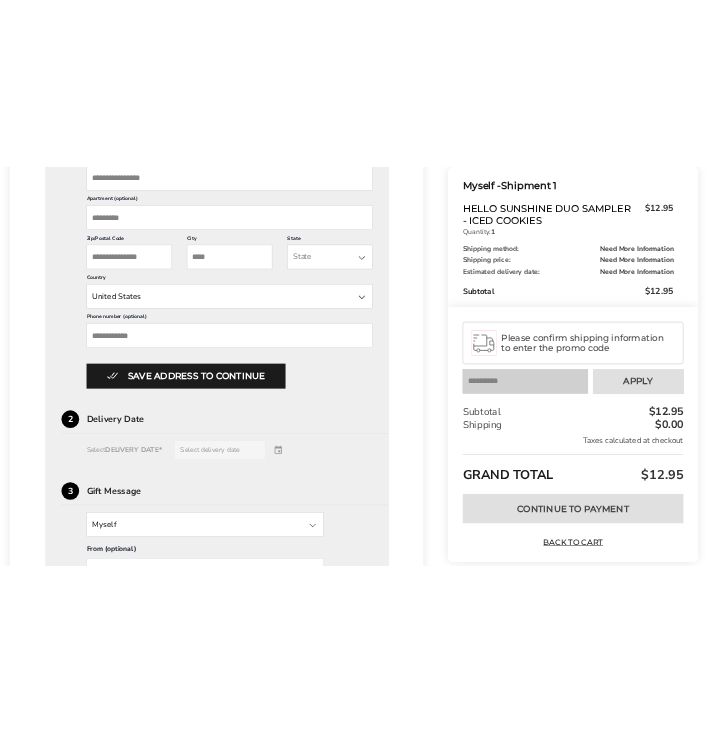 scroll, scrollTop: 837, scrollLeft: 0, axis: vertical 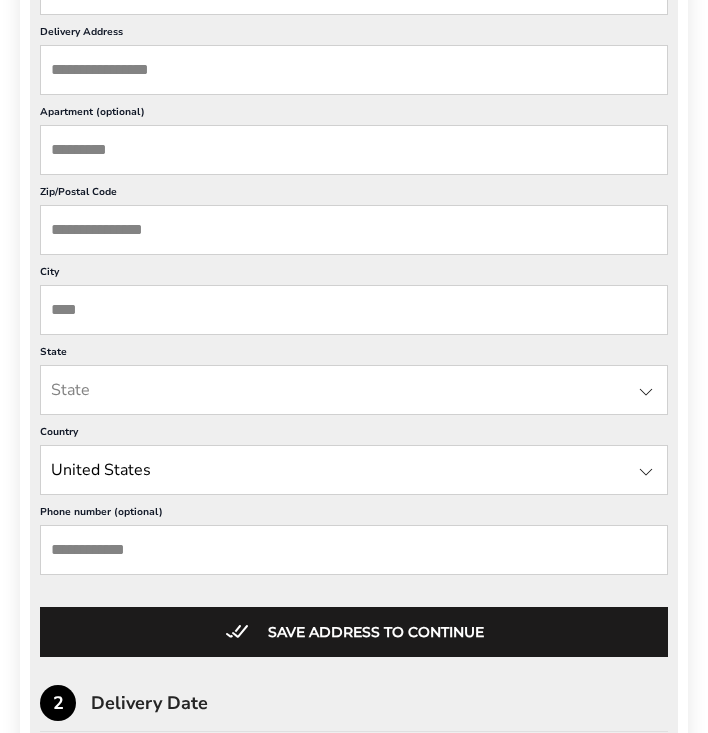 type on "*****" 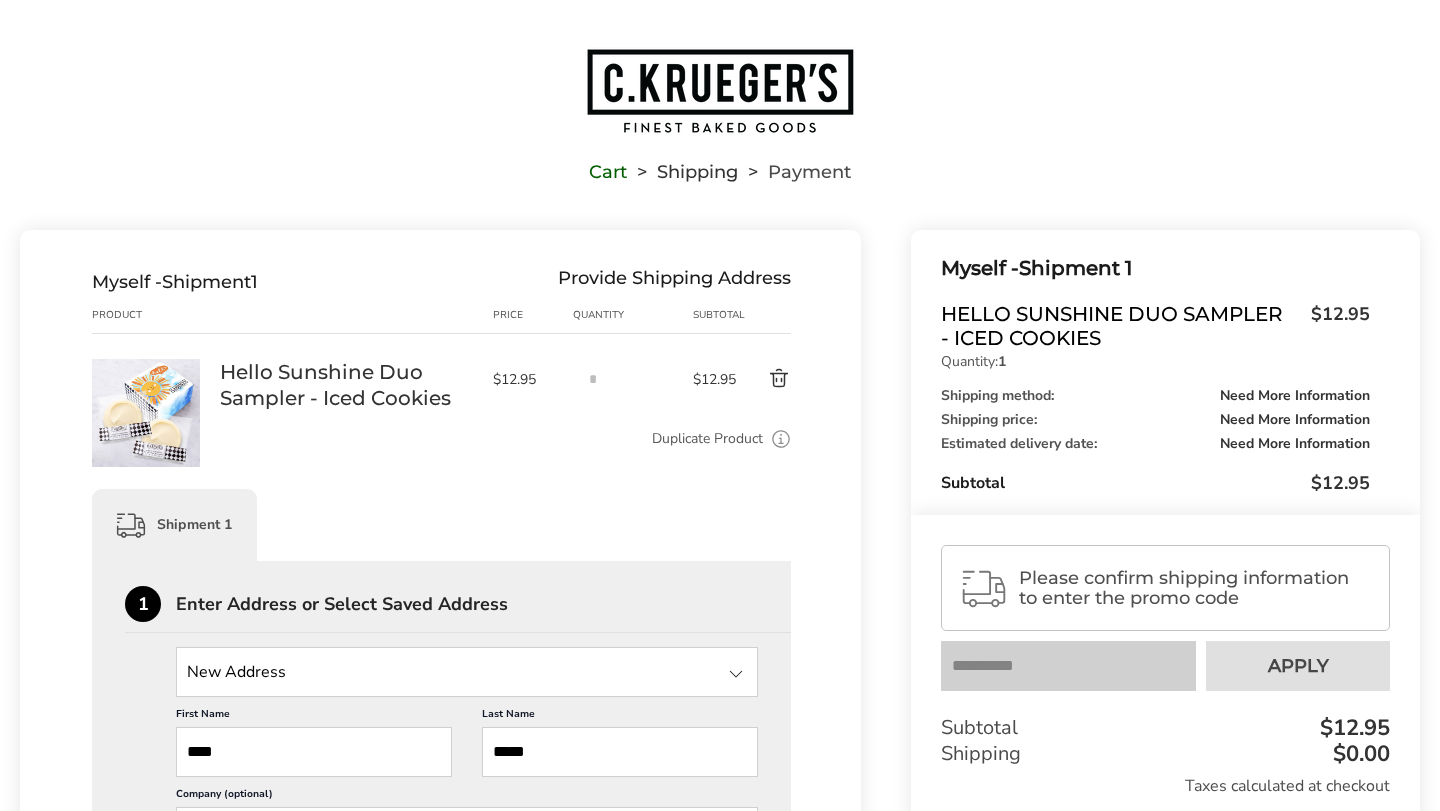 scroll, scrollTop: 0, scrollLeft: 0, axis: both 